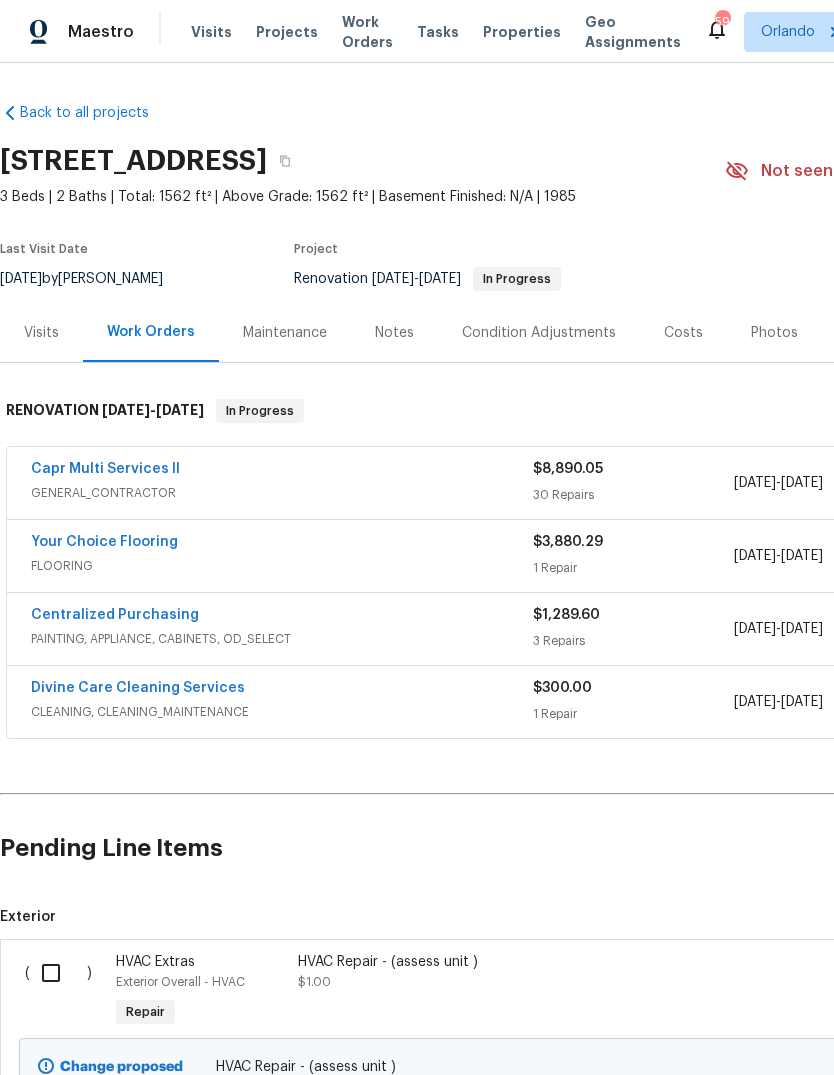 scroll, scrollTop: 0, scrollLeft: 0, axis: both 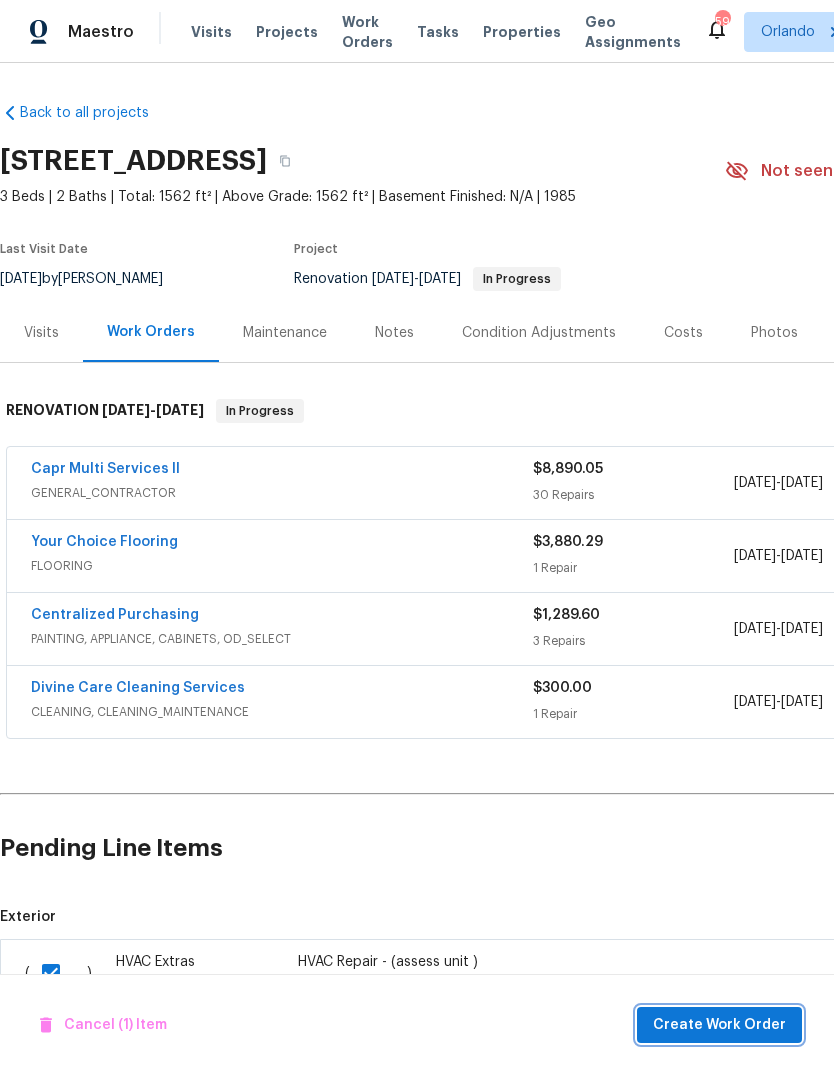click on "Create Work Order" at bounding box center [719, 1025] 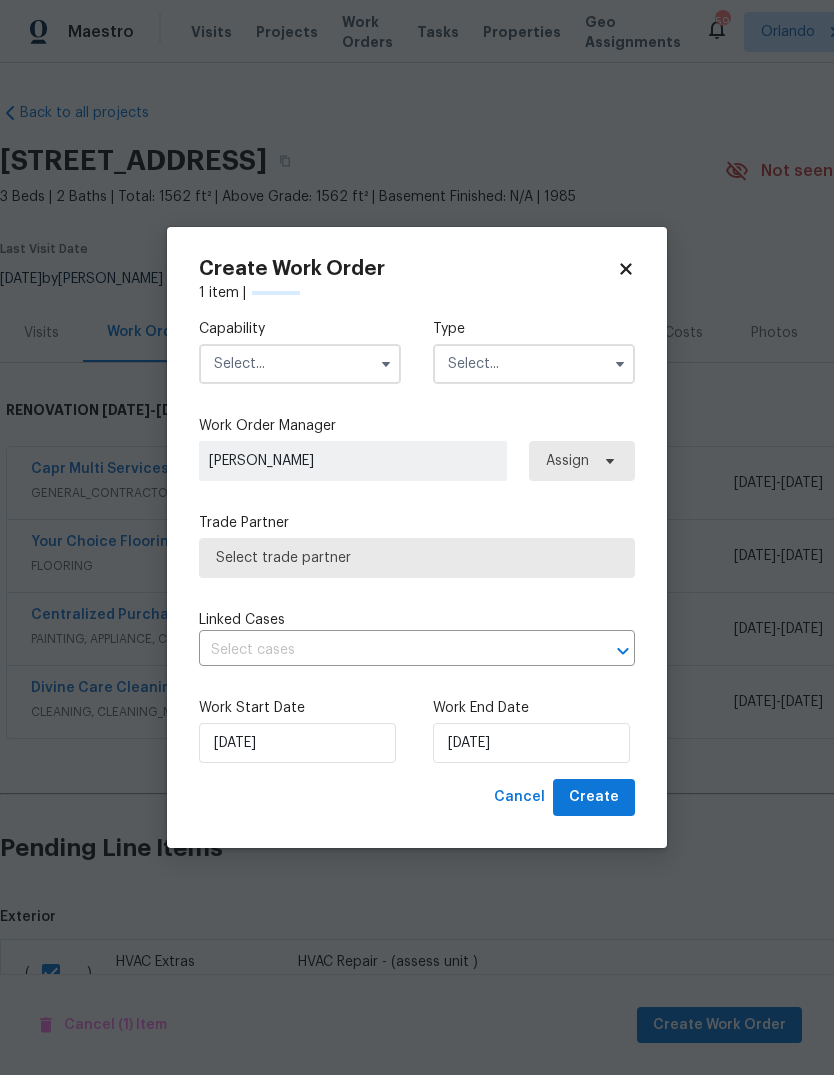 click at bounding box center [300, 364] 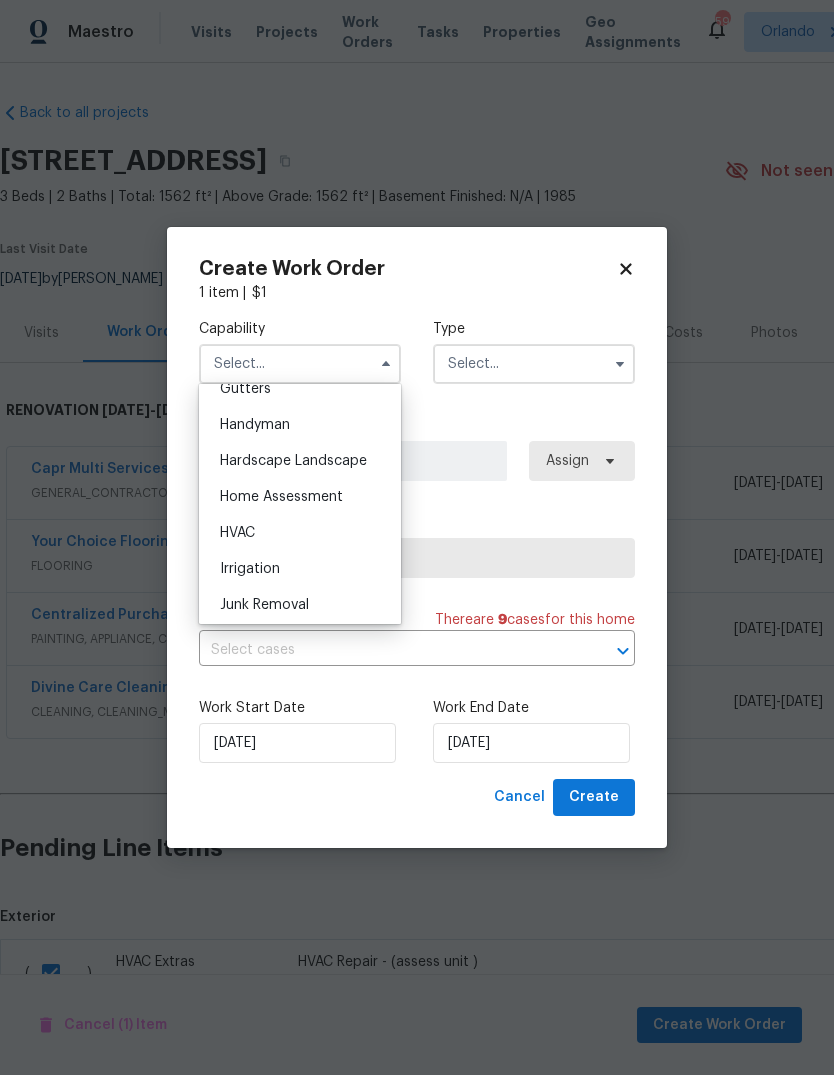 scroll, scrollTop: 1099, scrollLeft: 0, axis: vertical 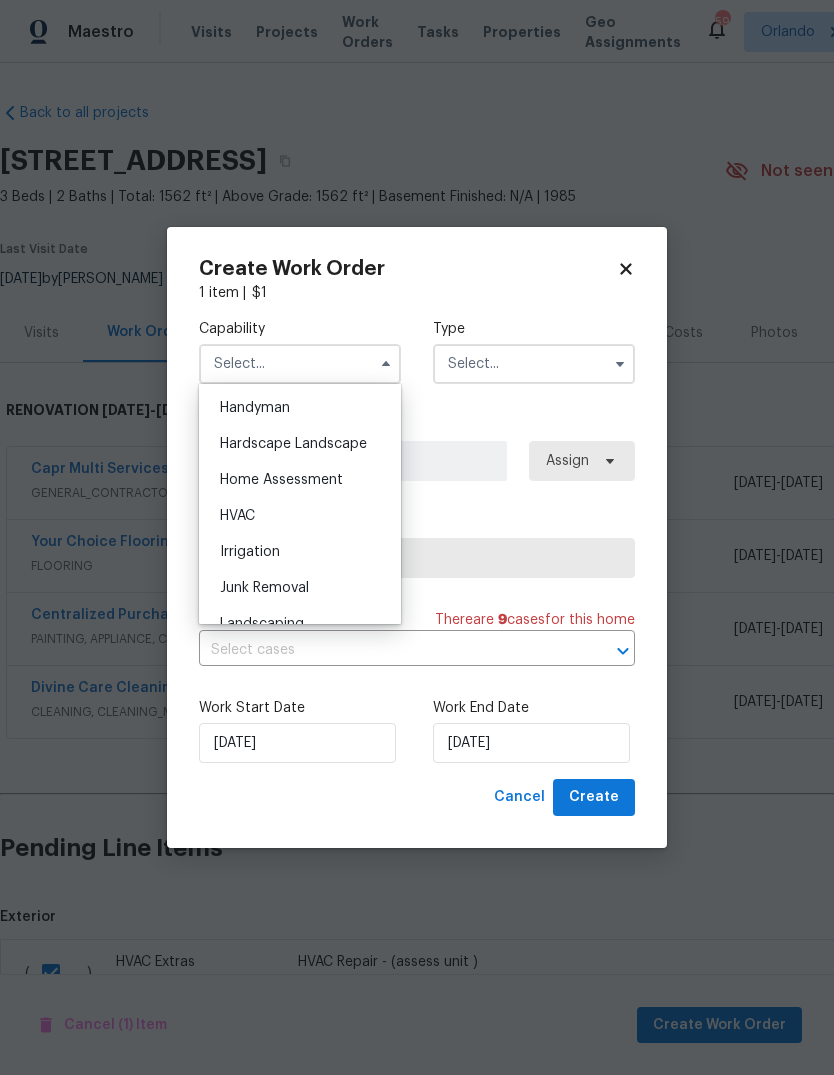 click on "HVAC" at bounding box center (237, 516) 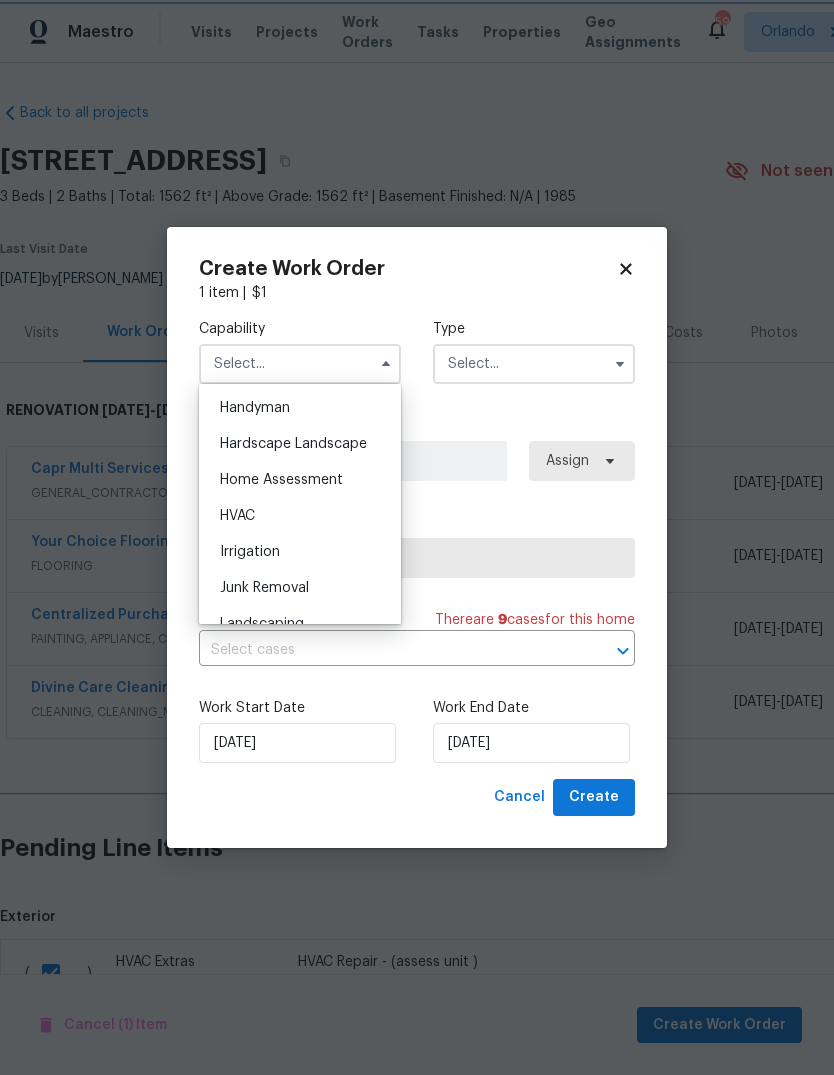 type on "HVAC" 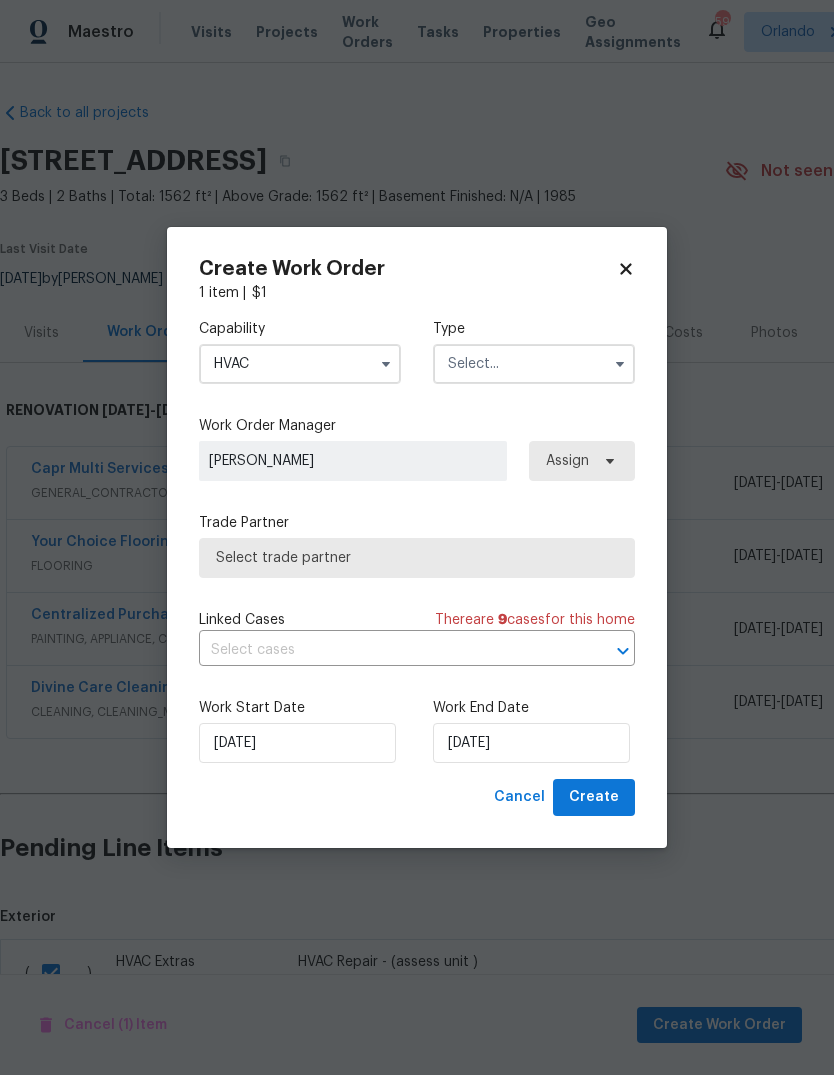click at bounding box center (534, 364) 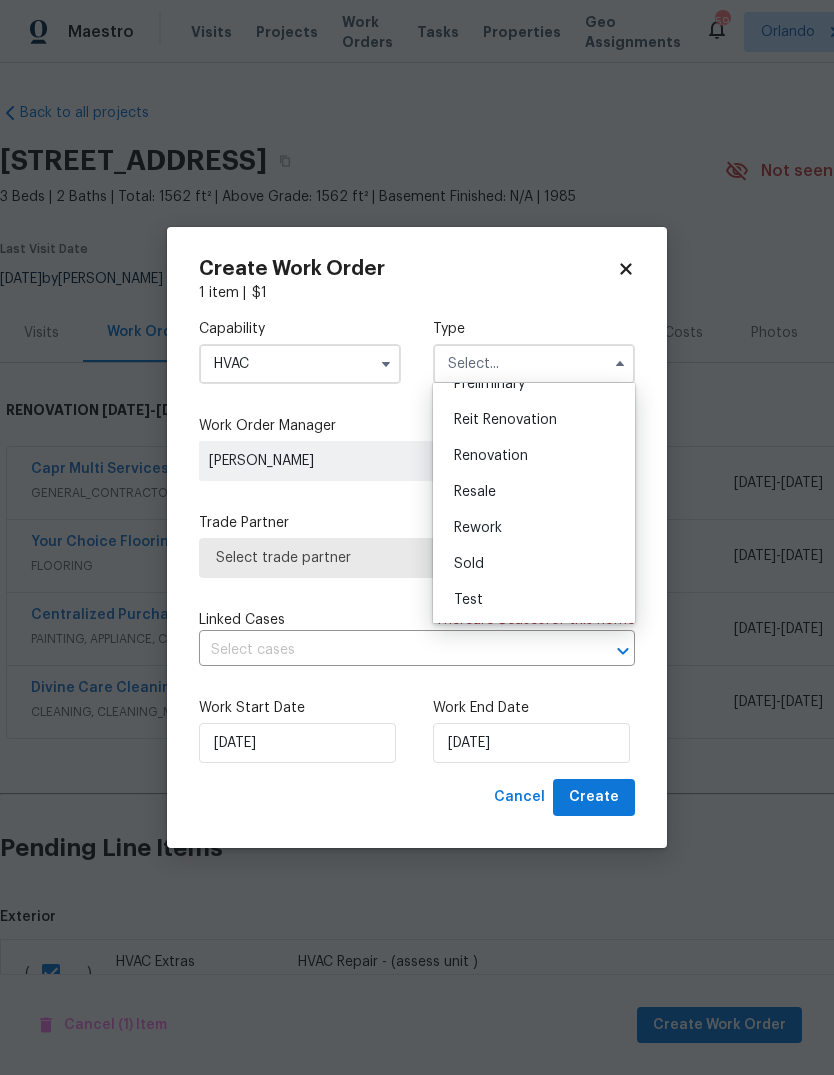 scroll, scrollTop: 454, scrollLeft: 0, axis: vertical 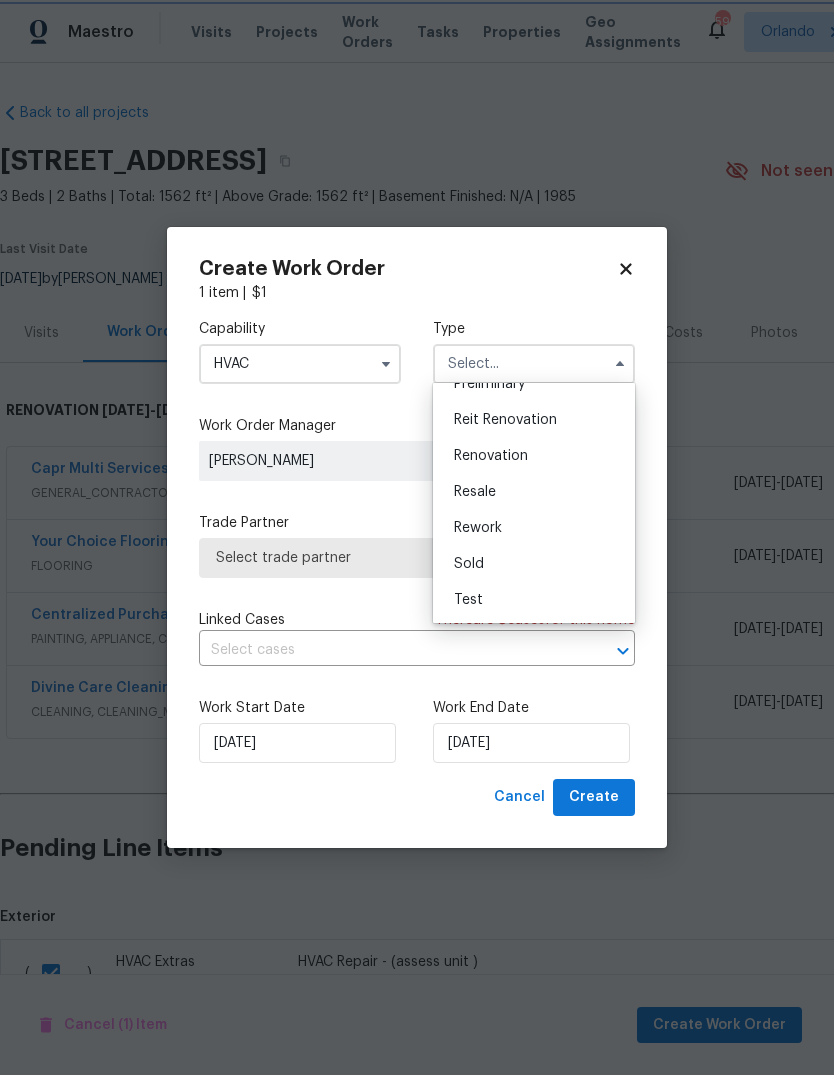 type on "Renovation" 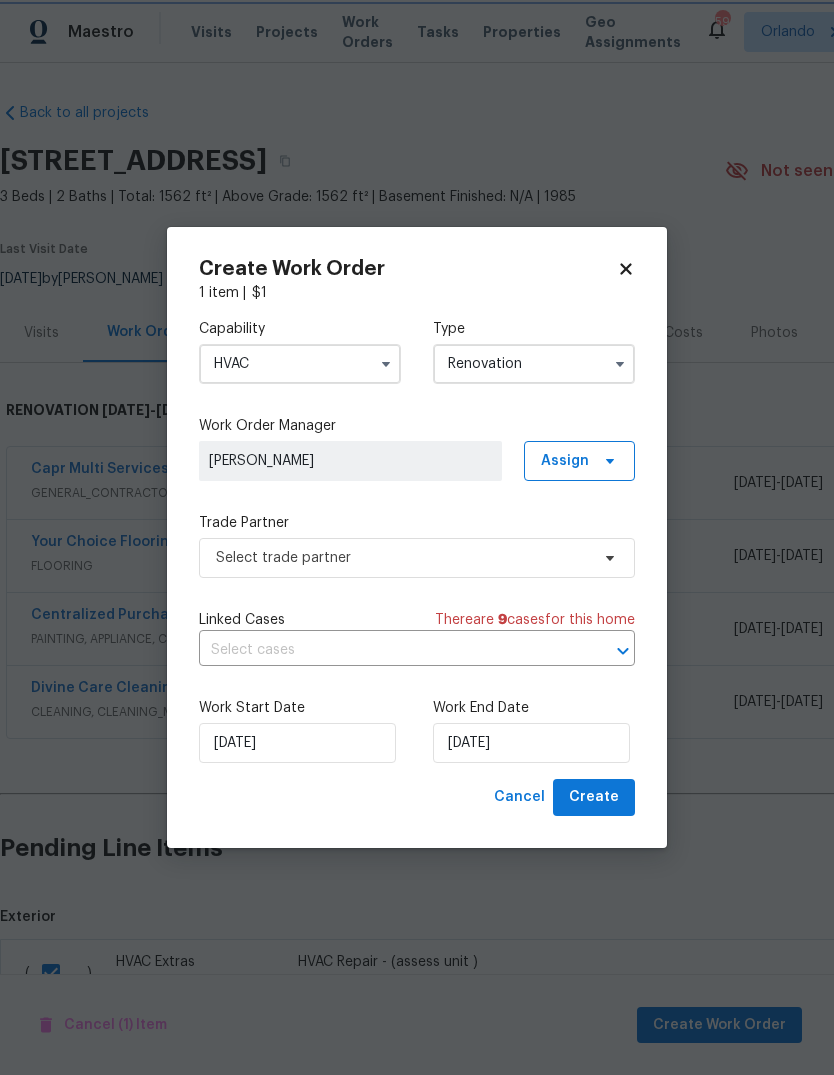 scroll, scrollTop: 0, scrollLeft: 0, axis: both 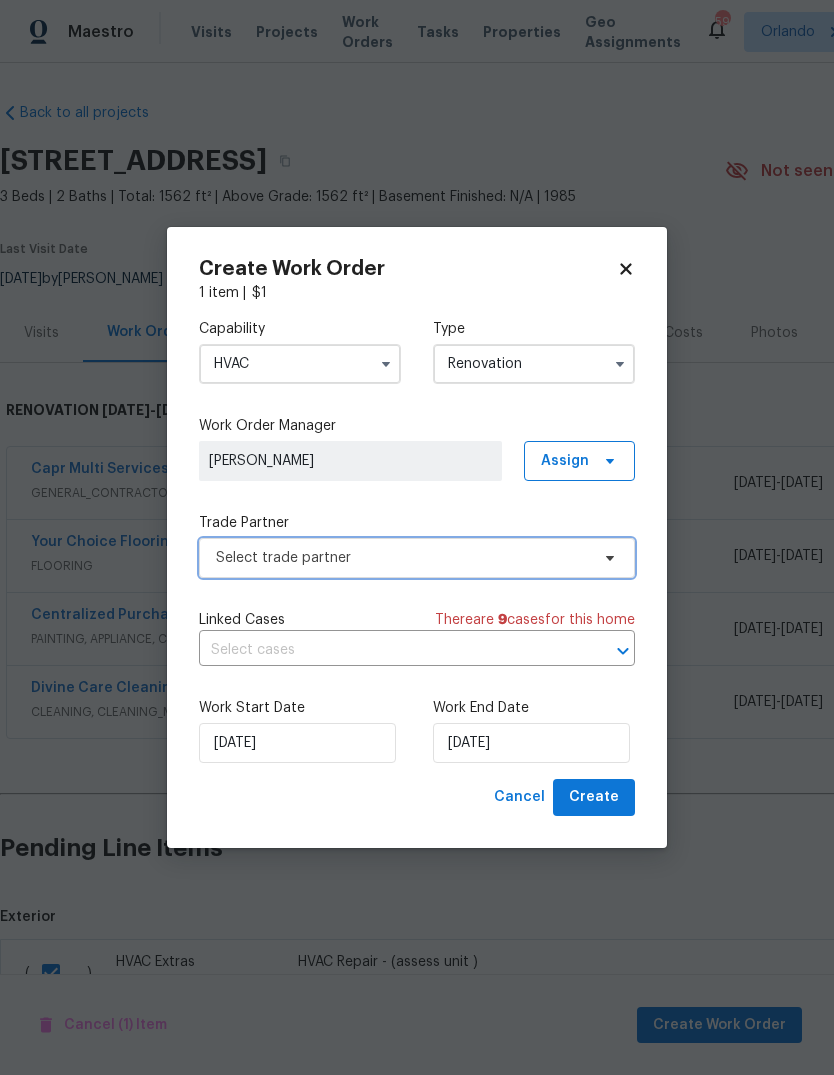 click on "Select trade partner" at bounding box center (417, 558) 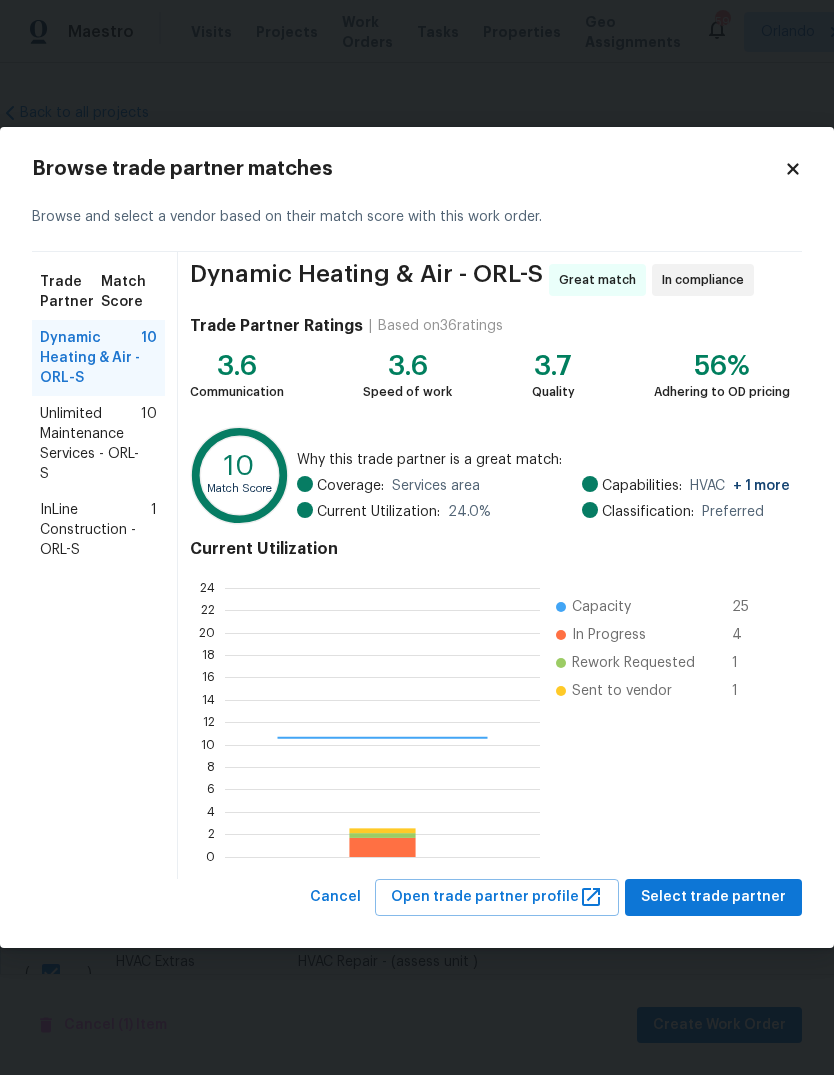 scroll, scrollTop: 2, scrollLeft: 2, axis: both 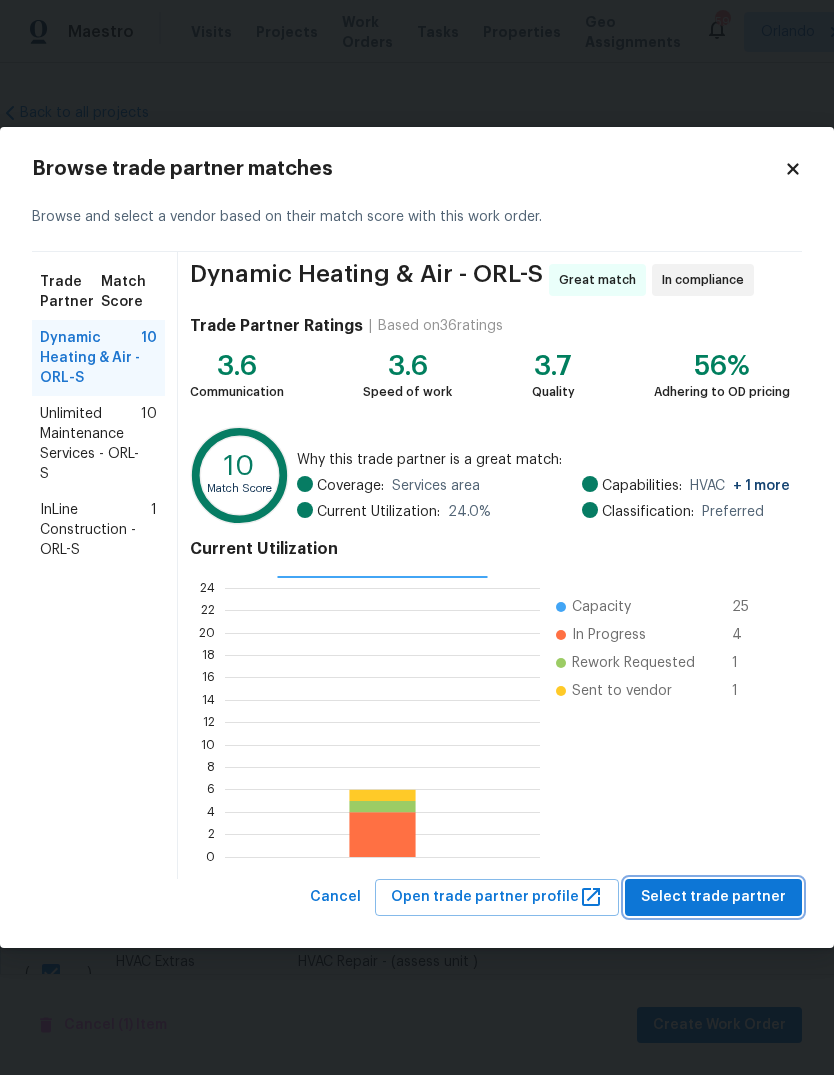 click on "Select trade partner" at bounding box center [713, 897] 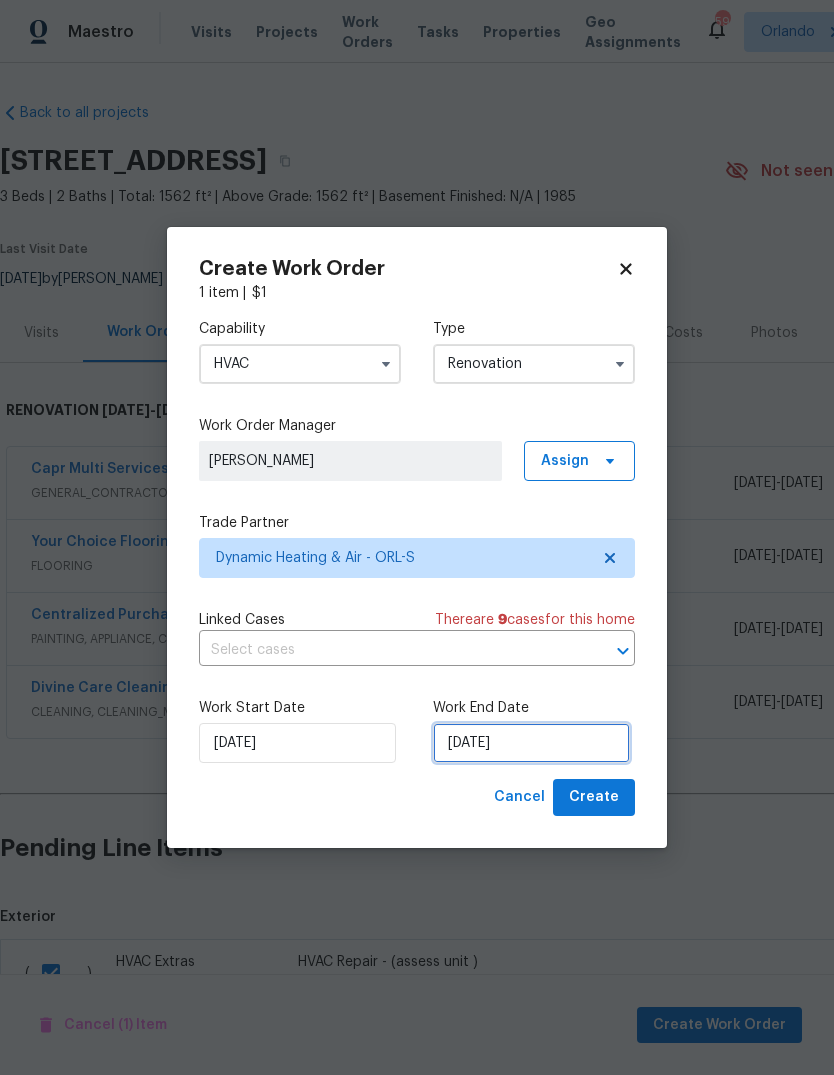 click on "[DATE]" at bounding box center [531, 743] 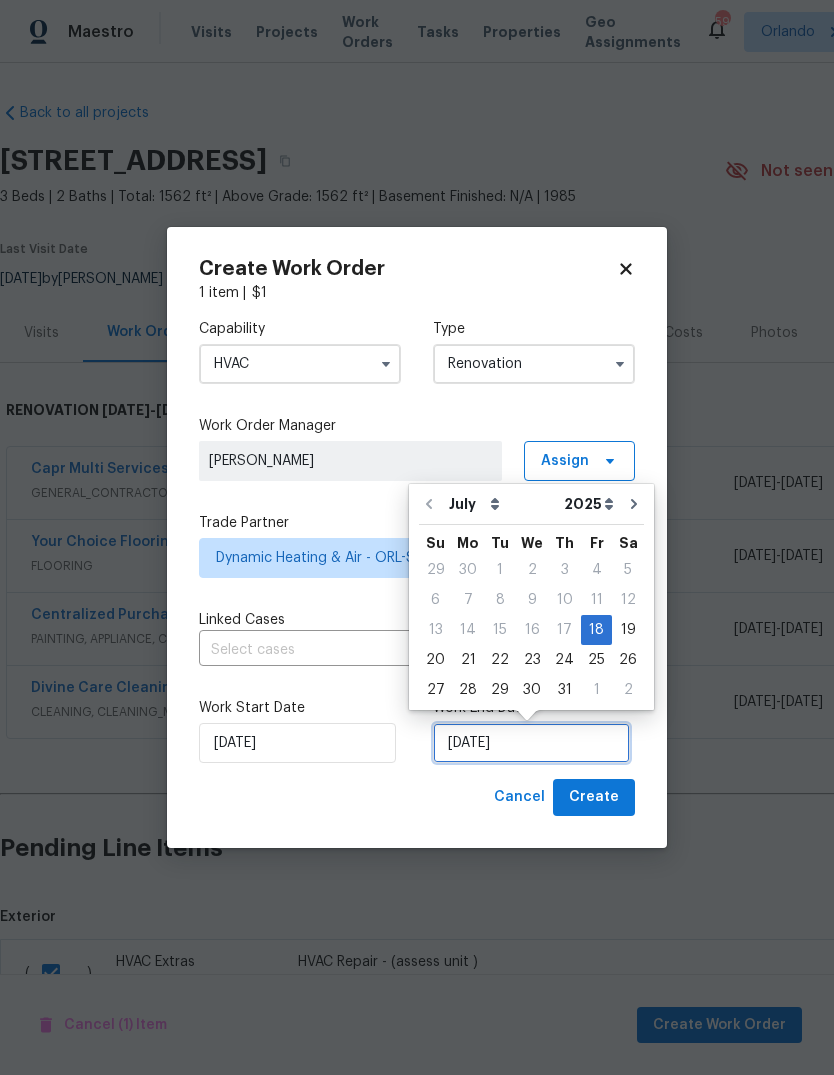 scroll, scrollTop: 15, scrollLeft: 0, axis: vertical 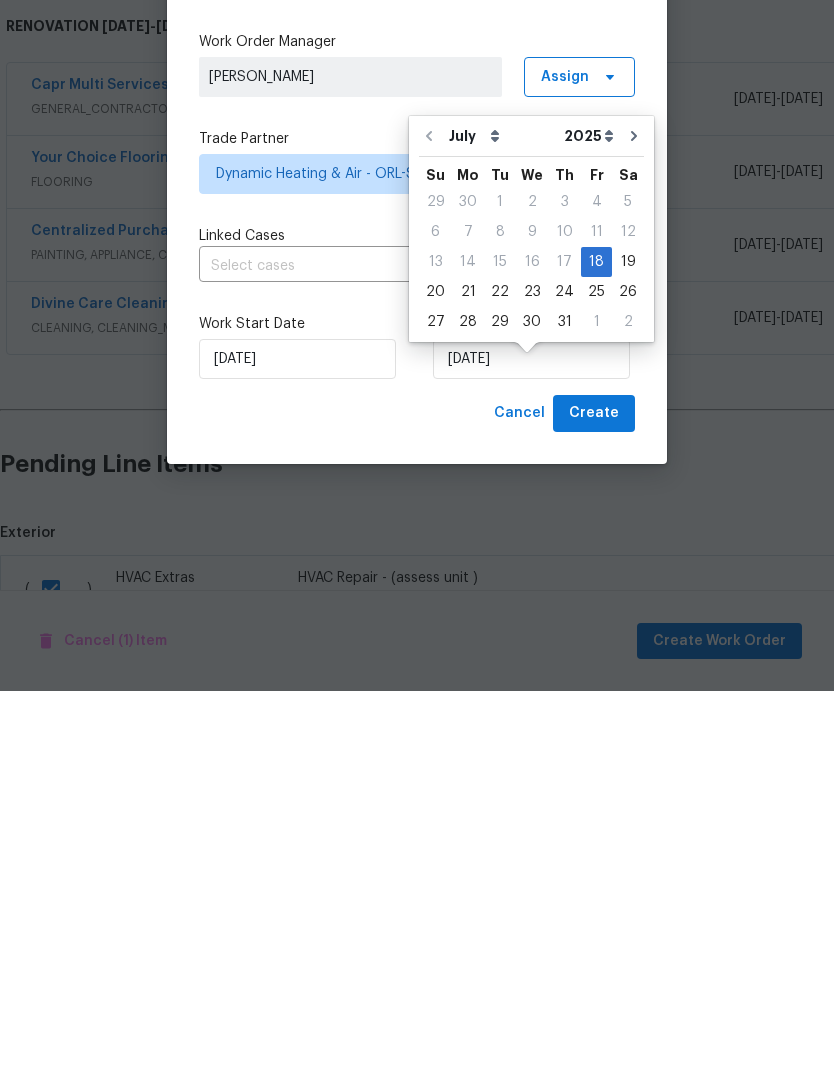 click on "25" at bounding box center (596, 676) 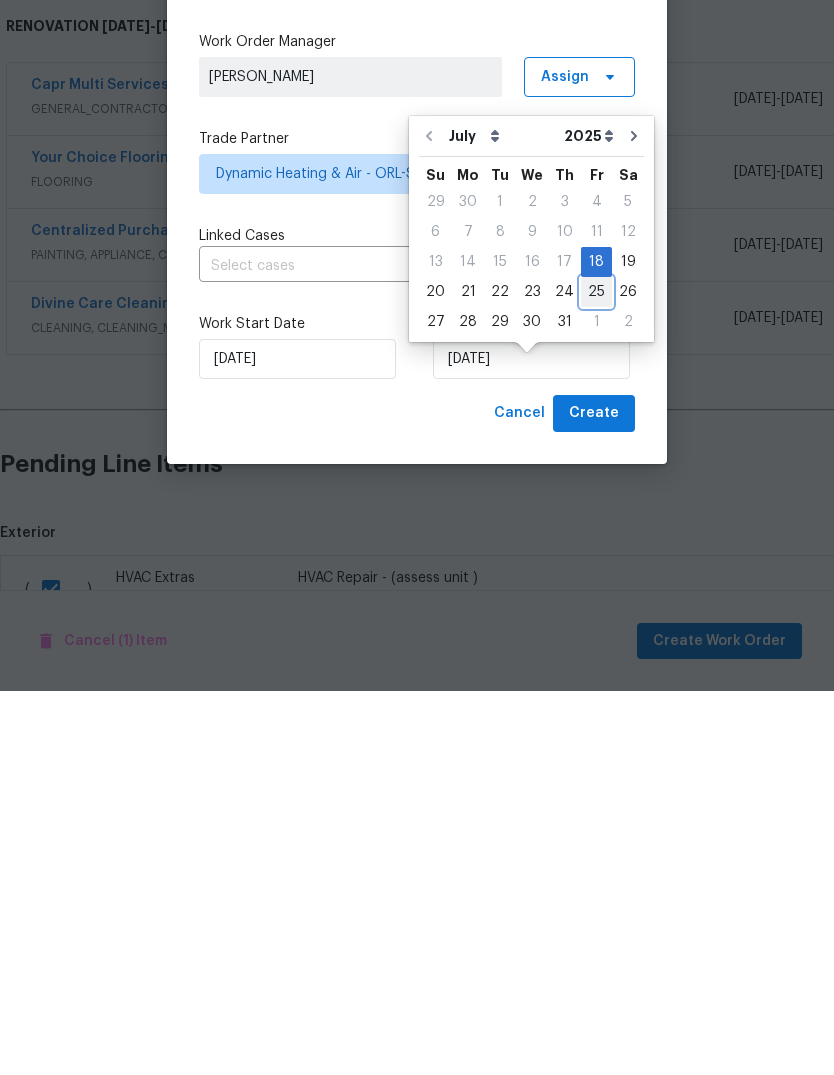 type on "[DATE]" 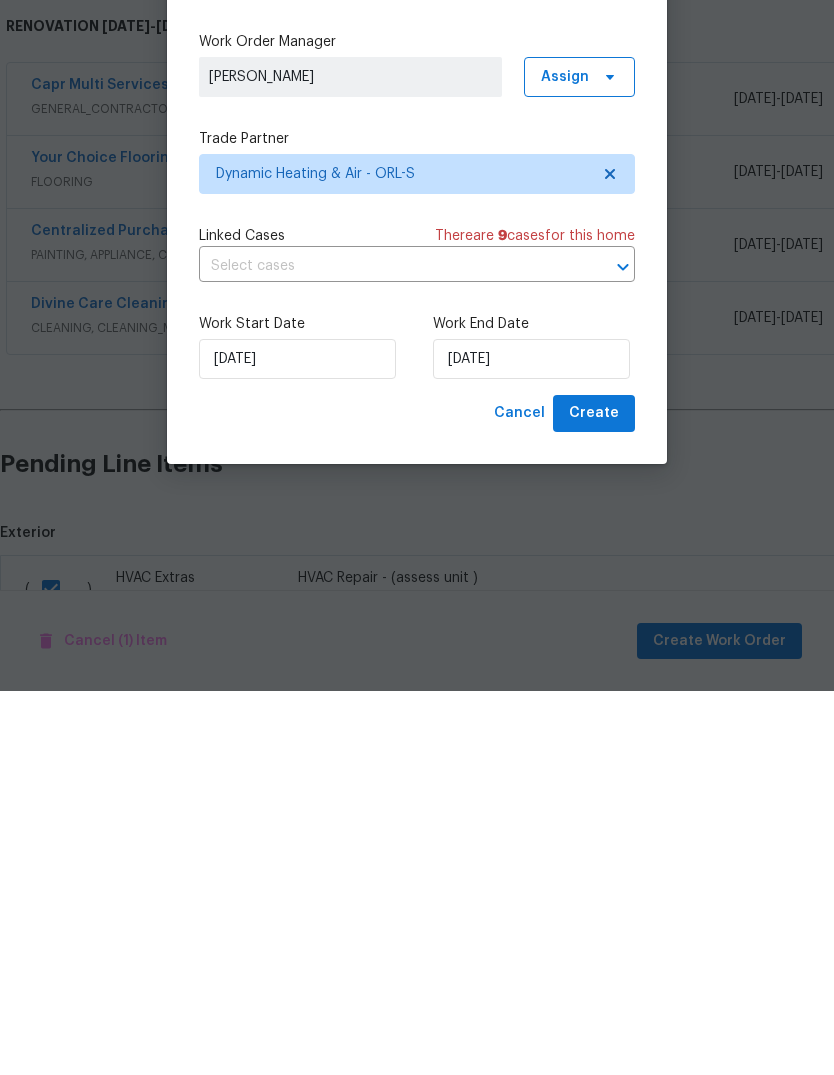 scroll, scrollTop: 75, scrollLeft: 0, axis: vertical 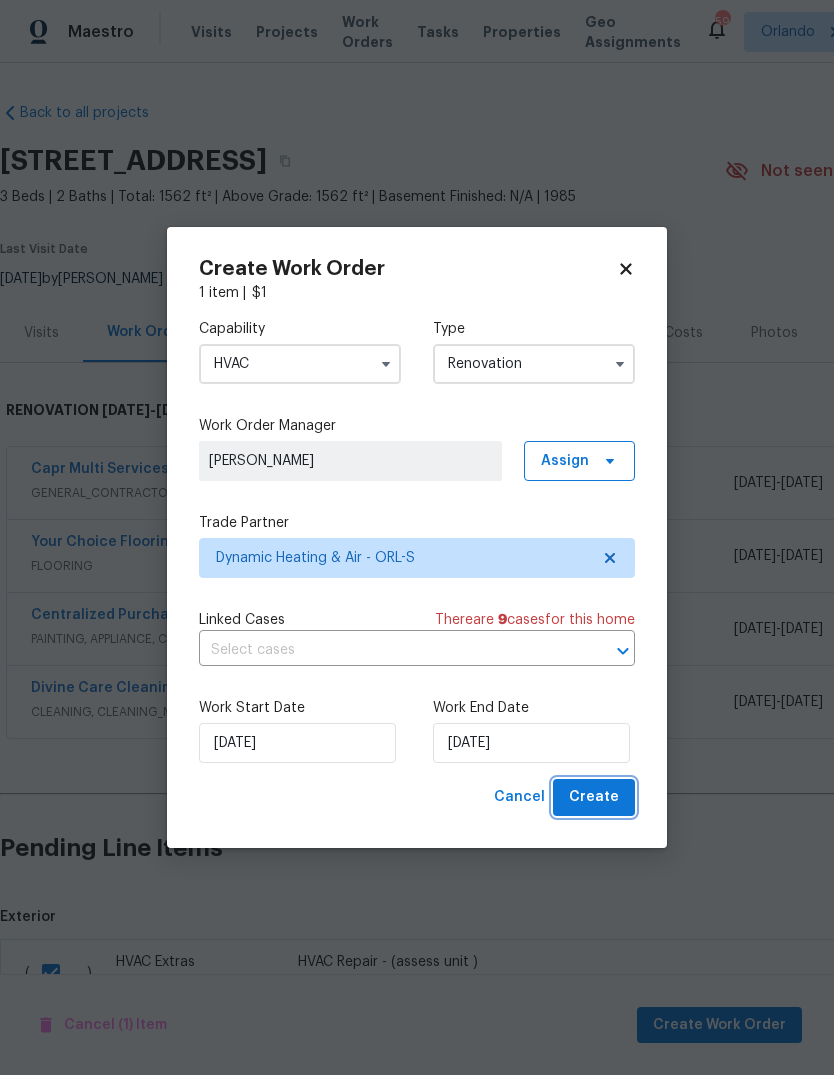 click on "Create" at bounding box center [594, 797] 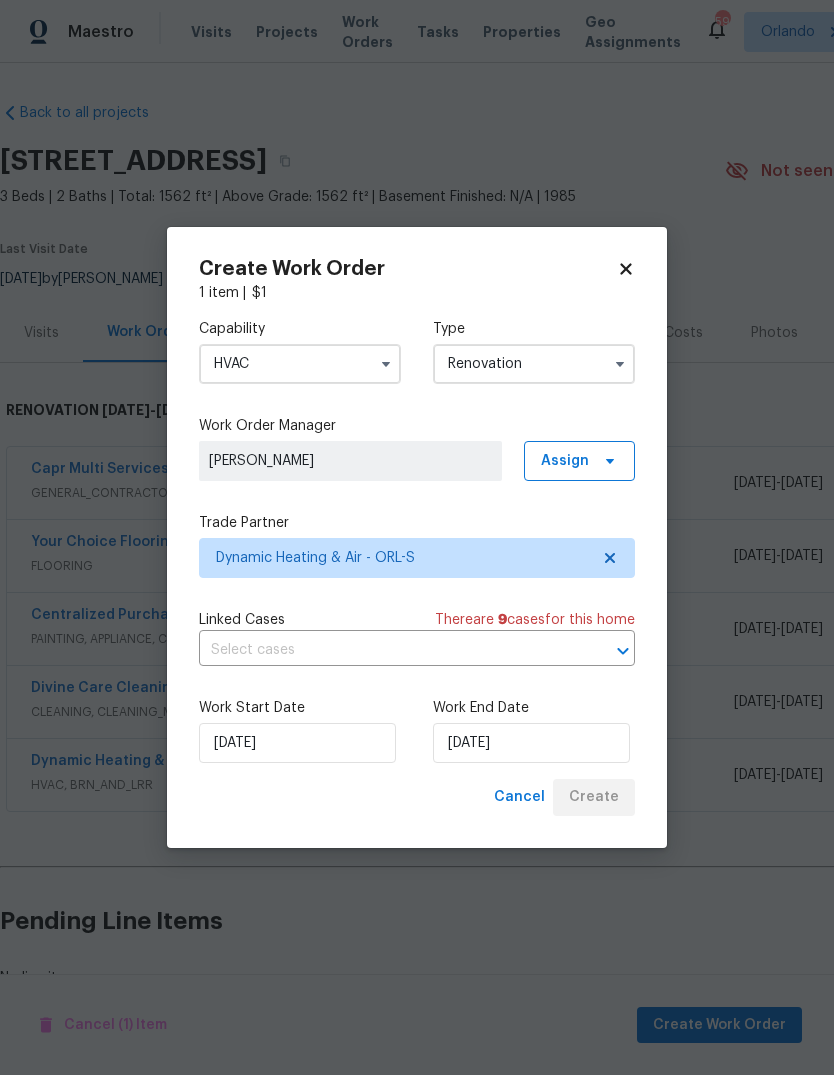scroll, scrollTop: 48, scrollLeft: 0, axis: vertical 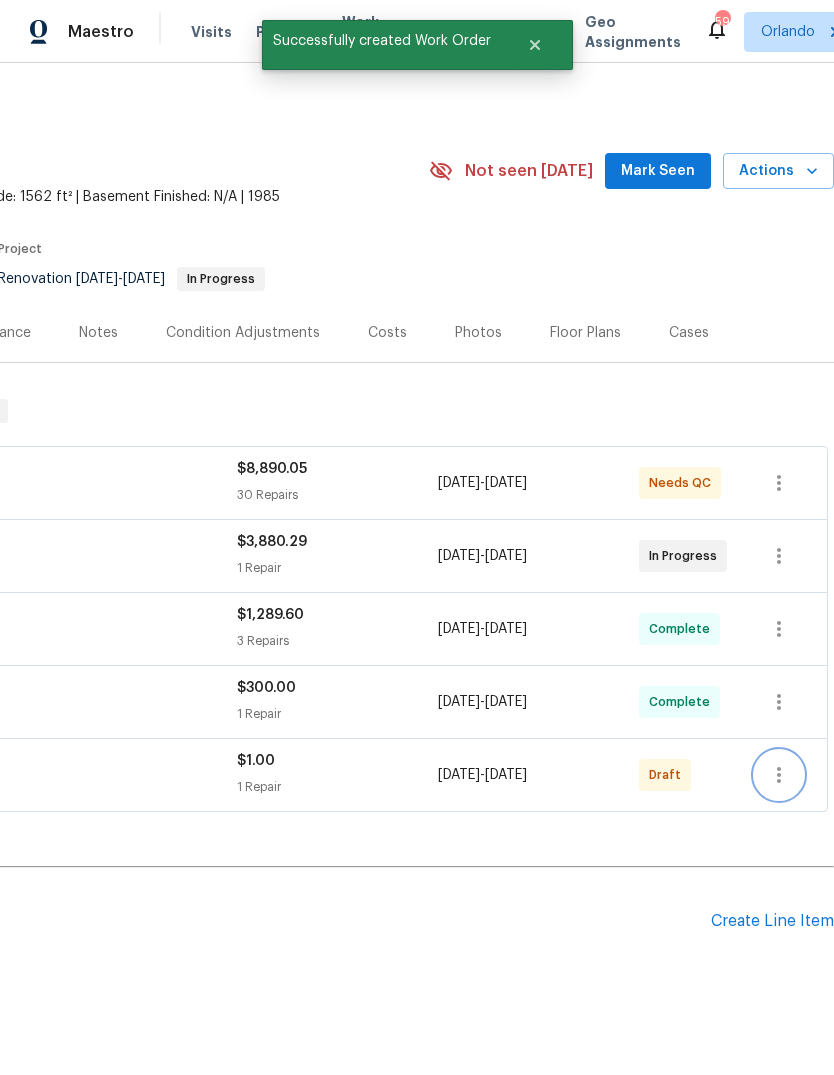 click 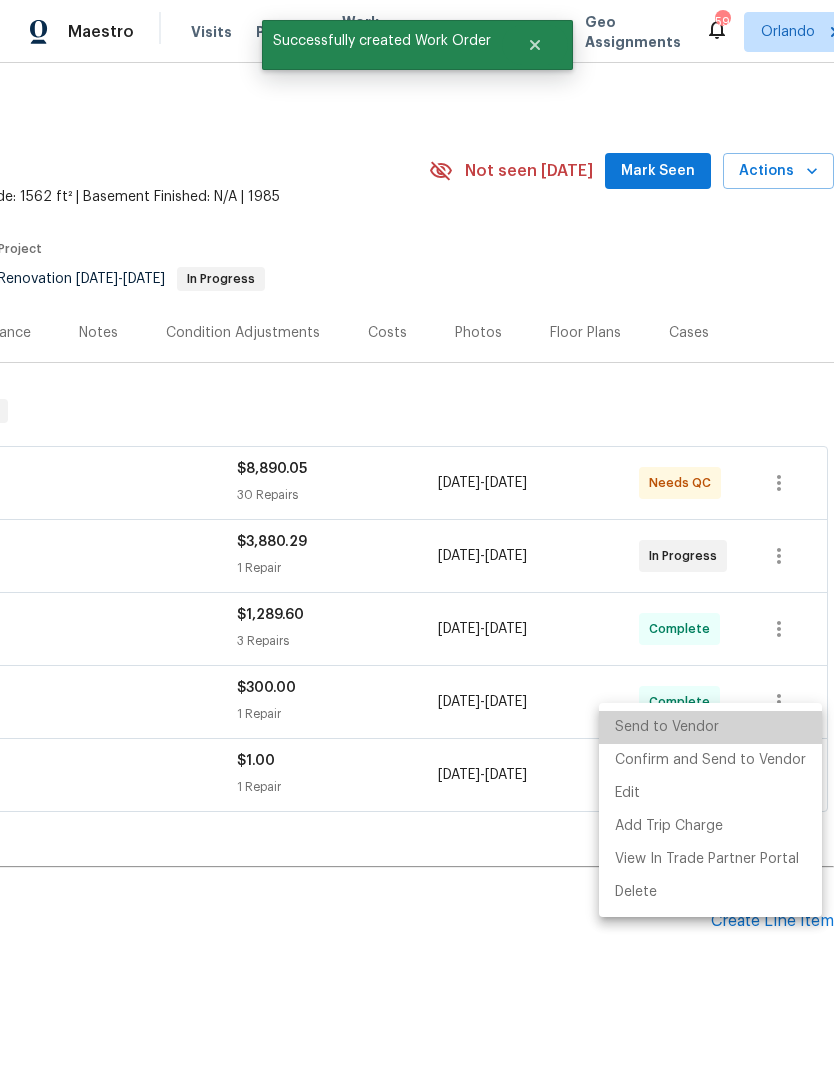 click on "Send to Vendor" at bounding box center [710, 727] 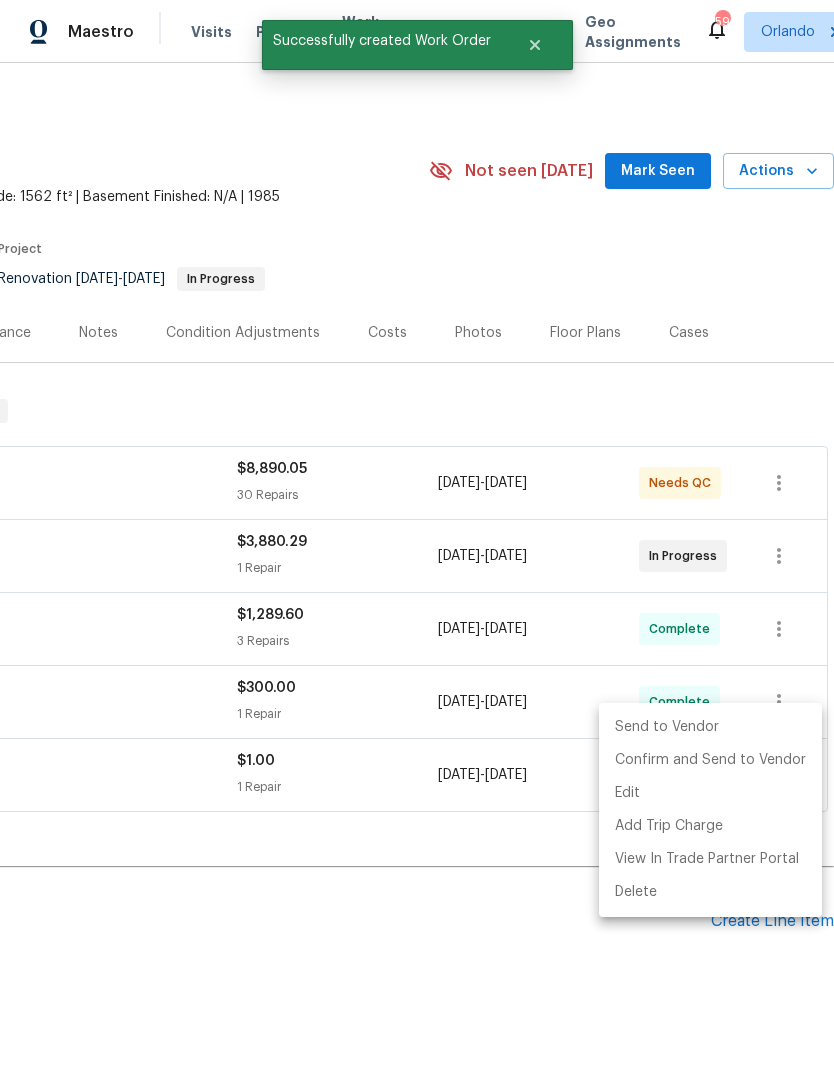 click at bounding box center (417, 537) 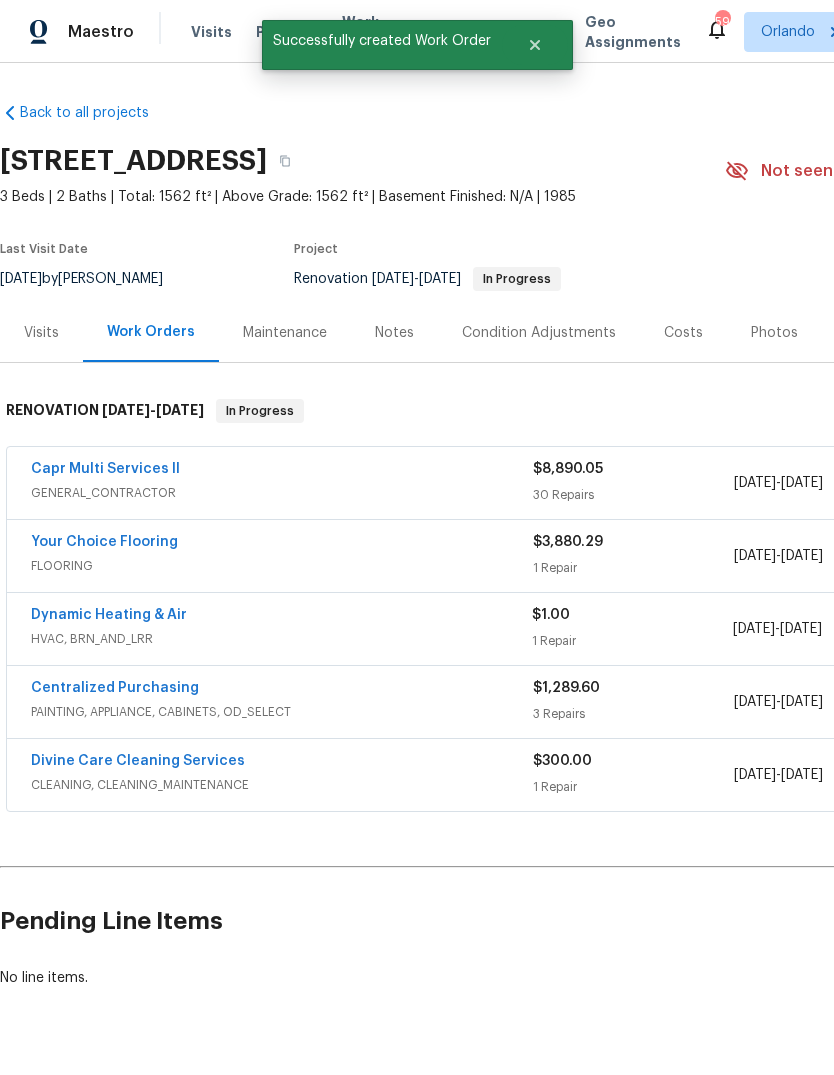 scroll, scrollTop: 0, scrollLeft: 0, axis: both 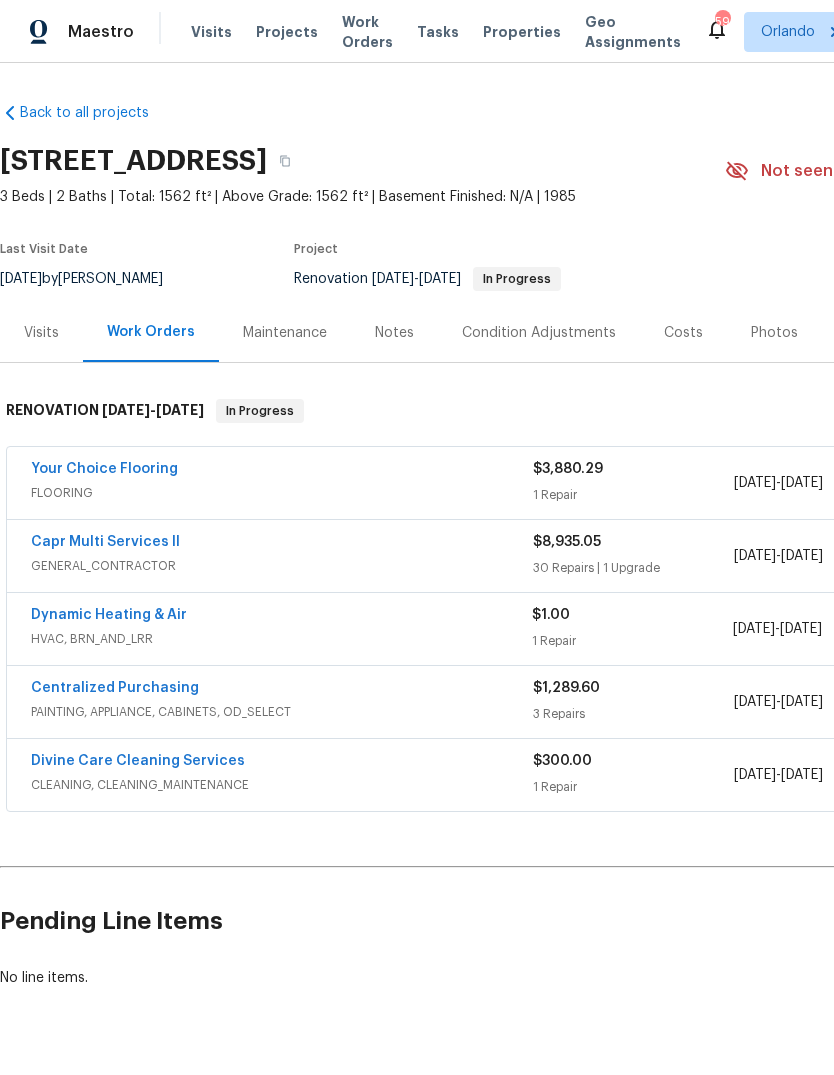 click on "Dynamic Heating & Air" at bounding box center [109, 615] 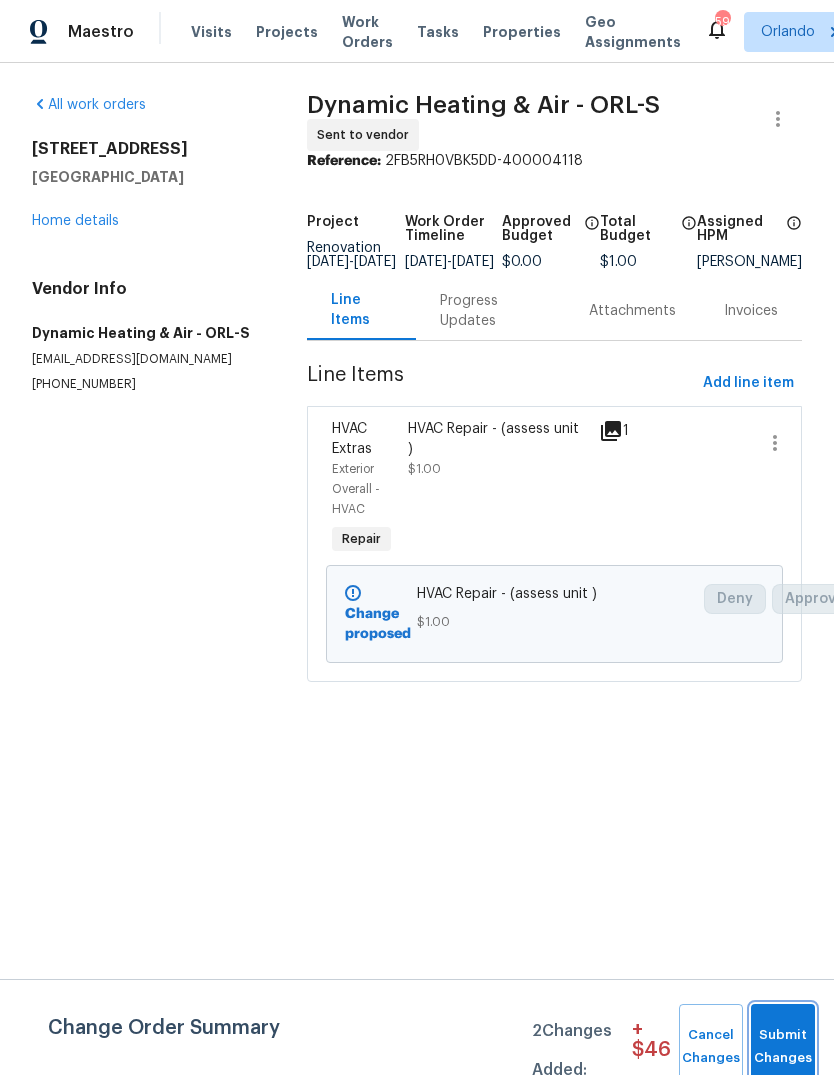 click on "Submit Changes" at bounding box center (783, 1047) 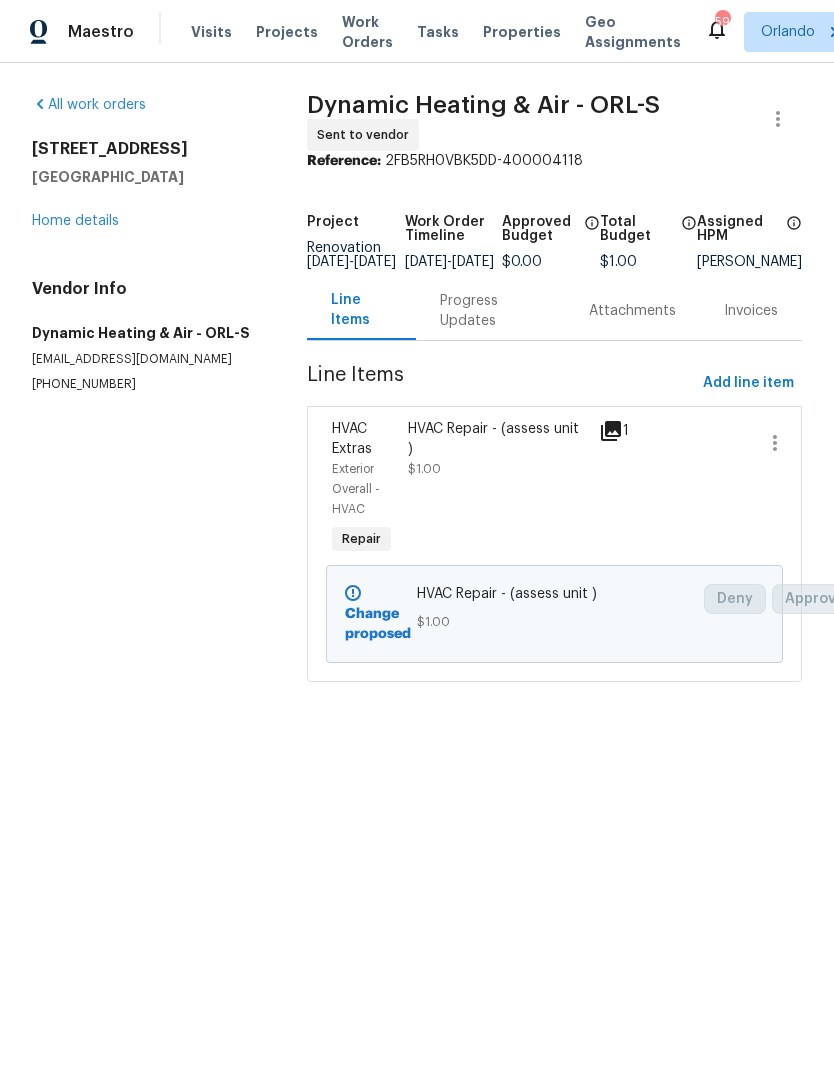 click on "HVAC Repair - (assess unit ) $1.00" at bounding box center [497, 449] 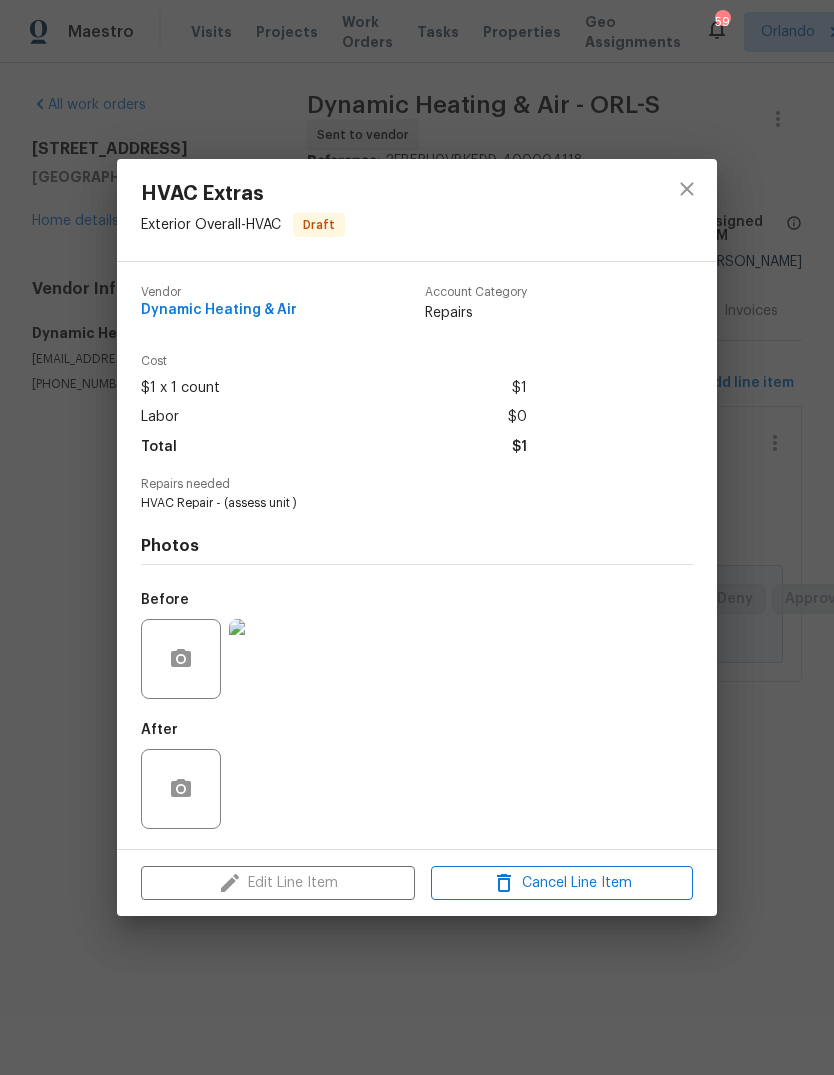 click on "Edit Line Item  Cancel Line Item" at bounding box center (417, 883) 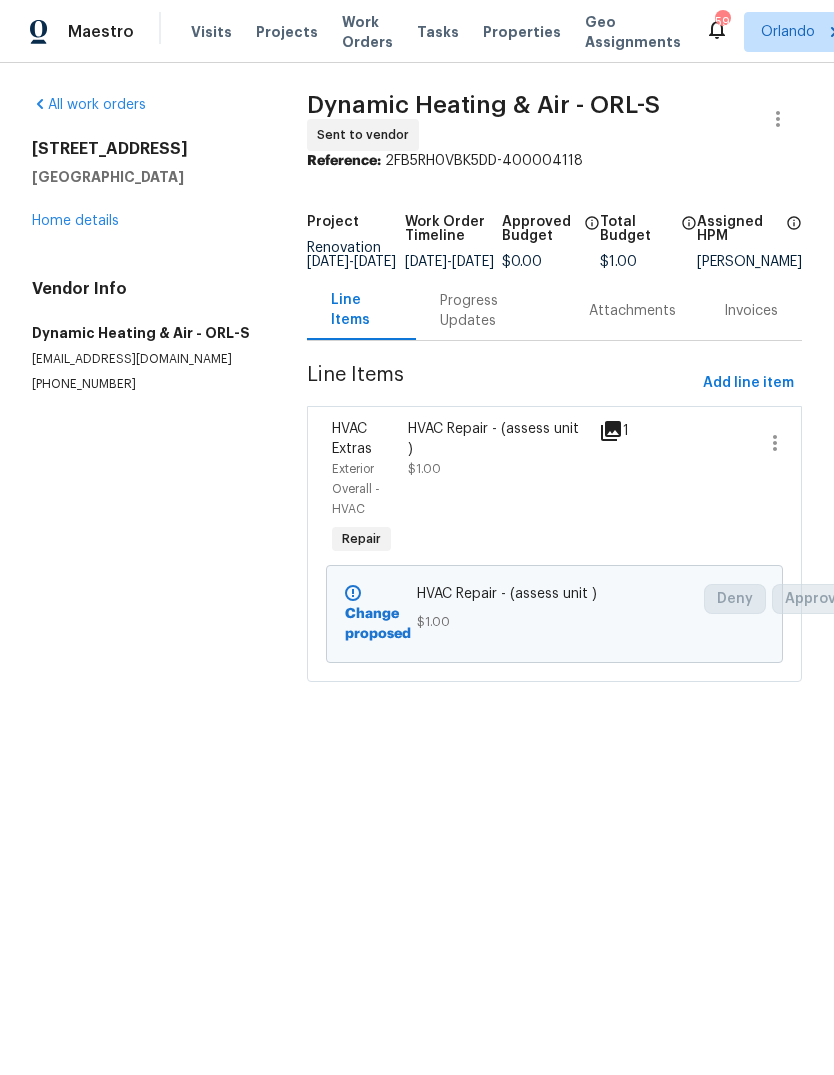 click on "Progress Updates" at bounding box center [490, 311] 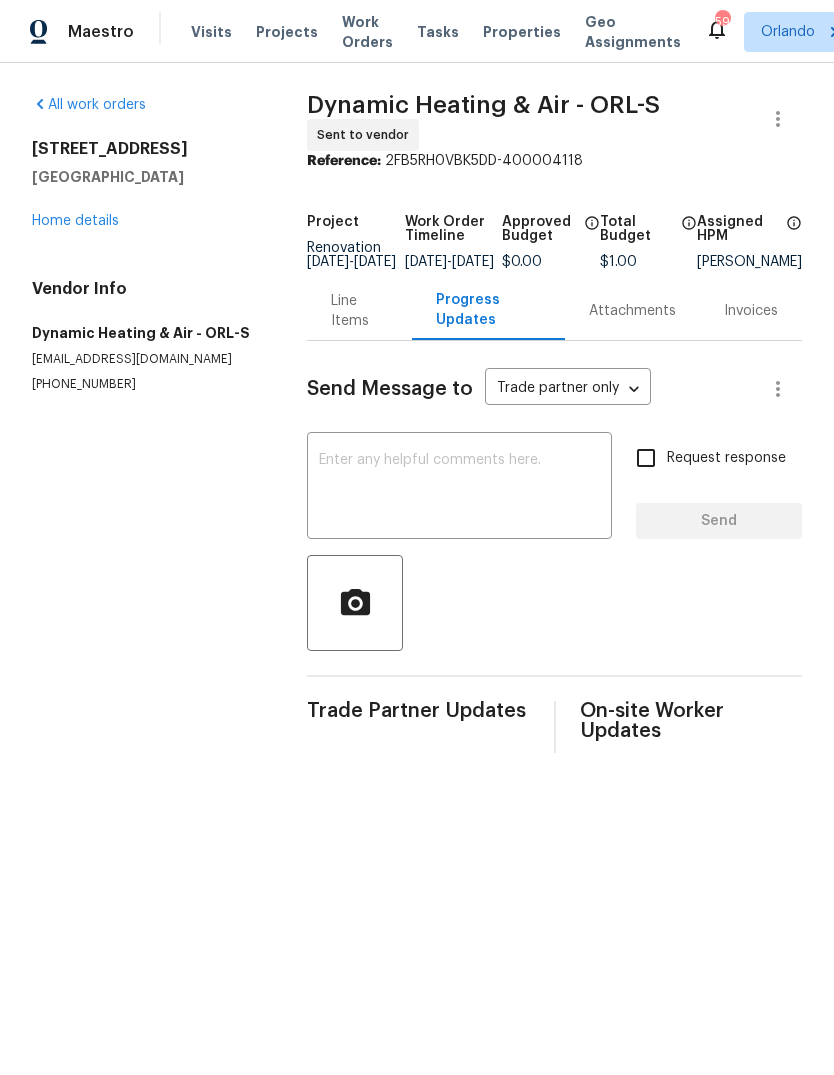 click on "x ​" at bounding box center (459, 488) 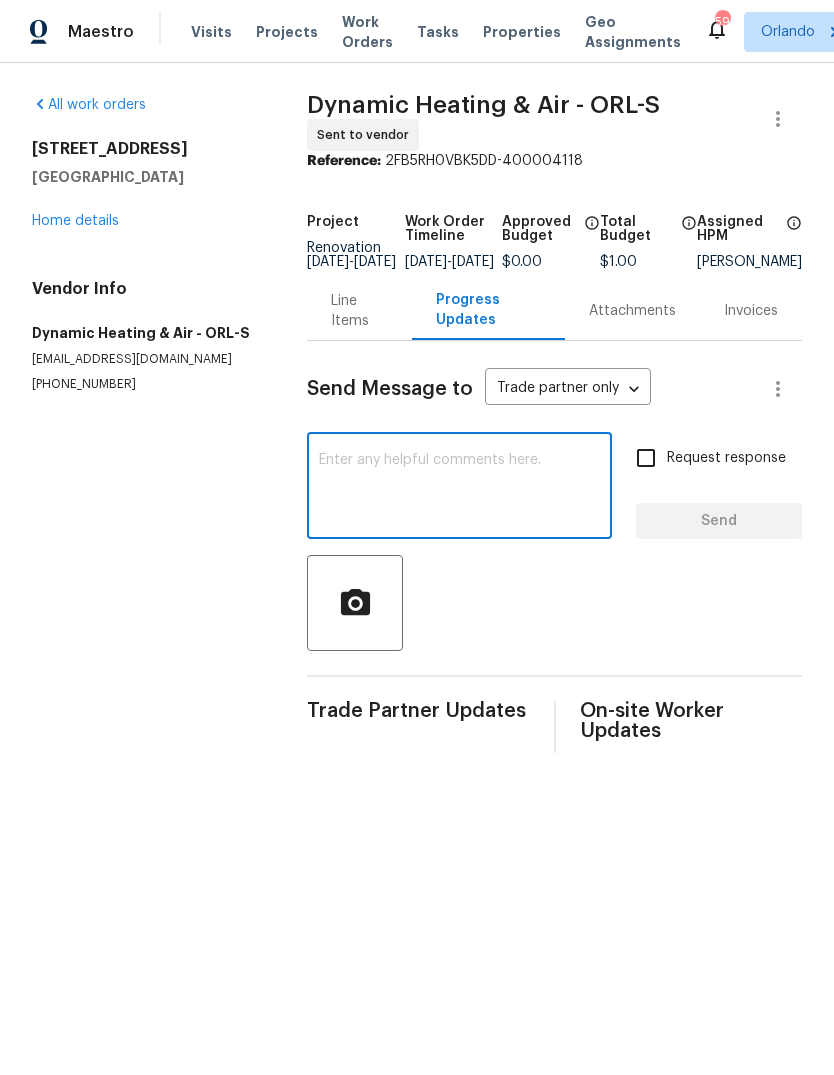 click at bounding box center [459, 488] 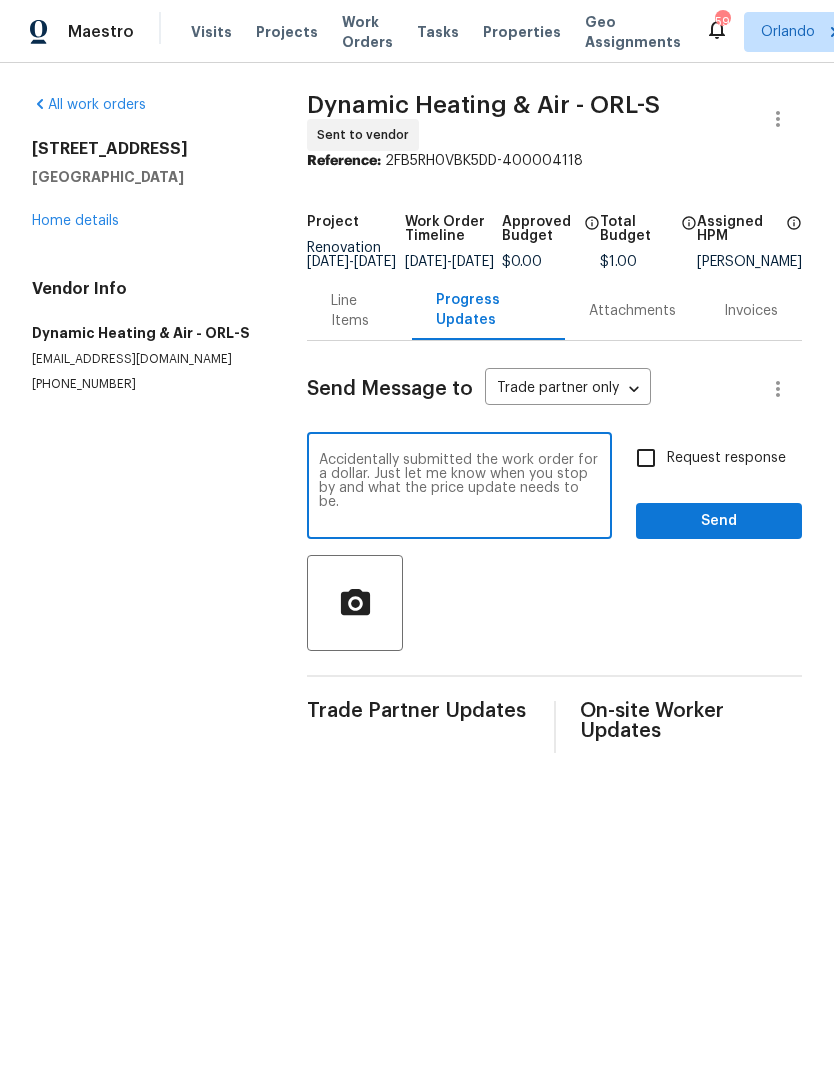 click on "Accidentally submitted the work order for a dollar. Just let me know when you stop by and what the price update needs to be." at bounding box center [459, 488] 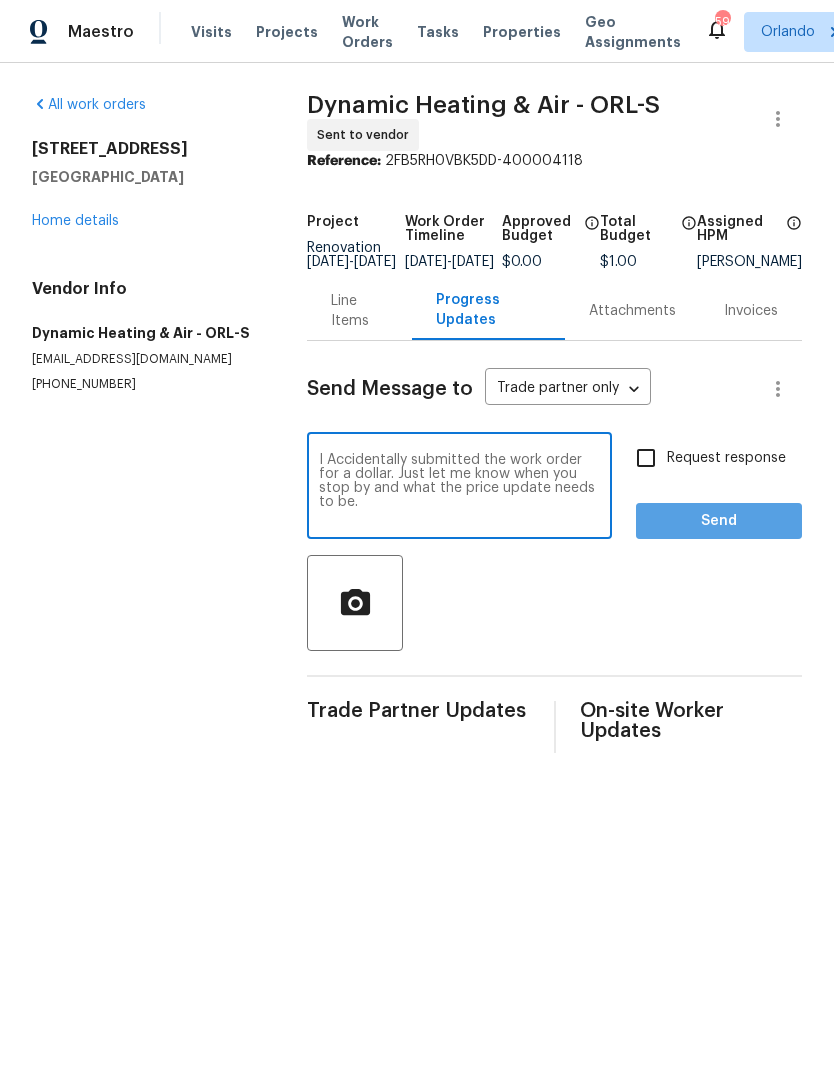 type on "I Accidentally submitted the work order for a dollar. Just let me know when you stop by and what the price update needs to be." 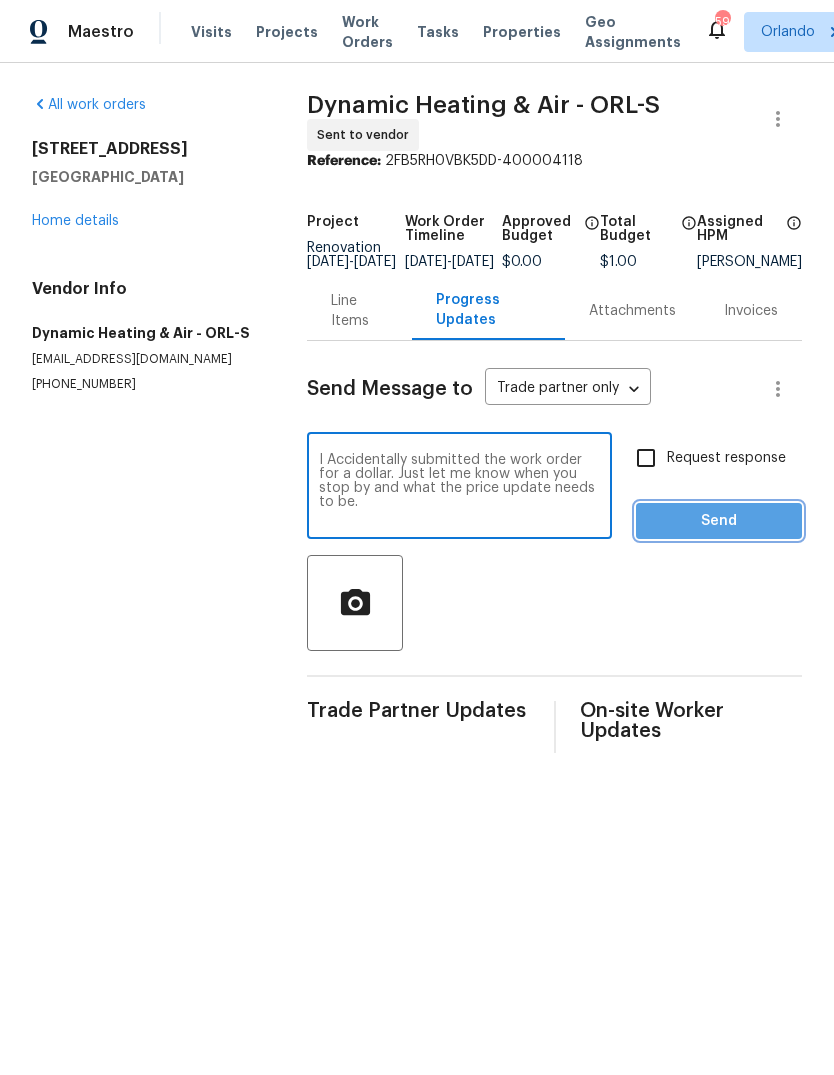 click on "Send" at bounding box center [719, 521] 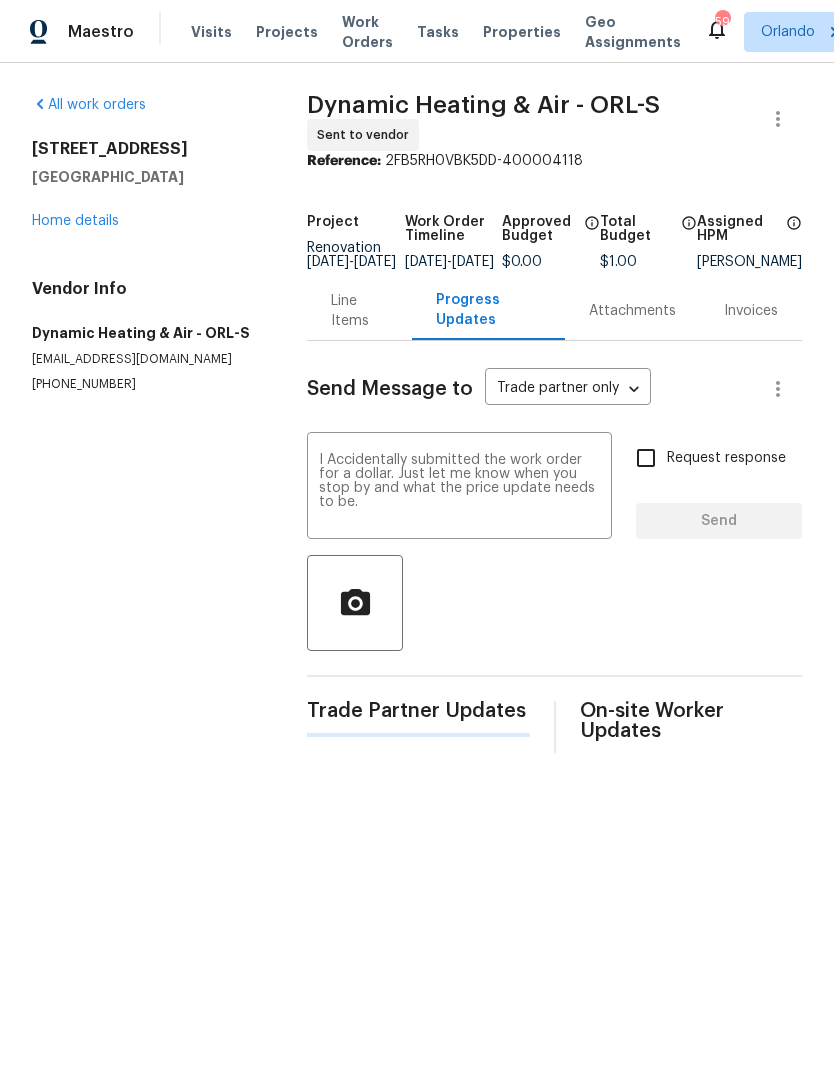 type 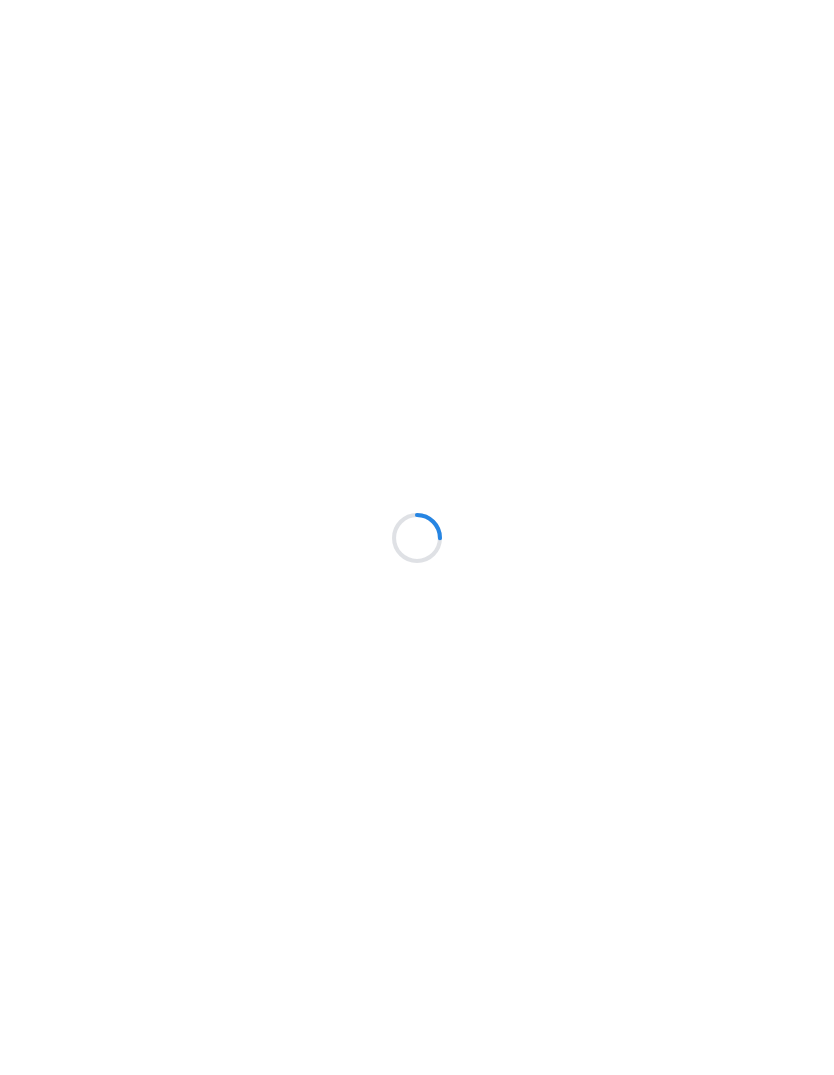 scroll, scrollTop: 0, scrollLeft: 0, axis: both 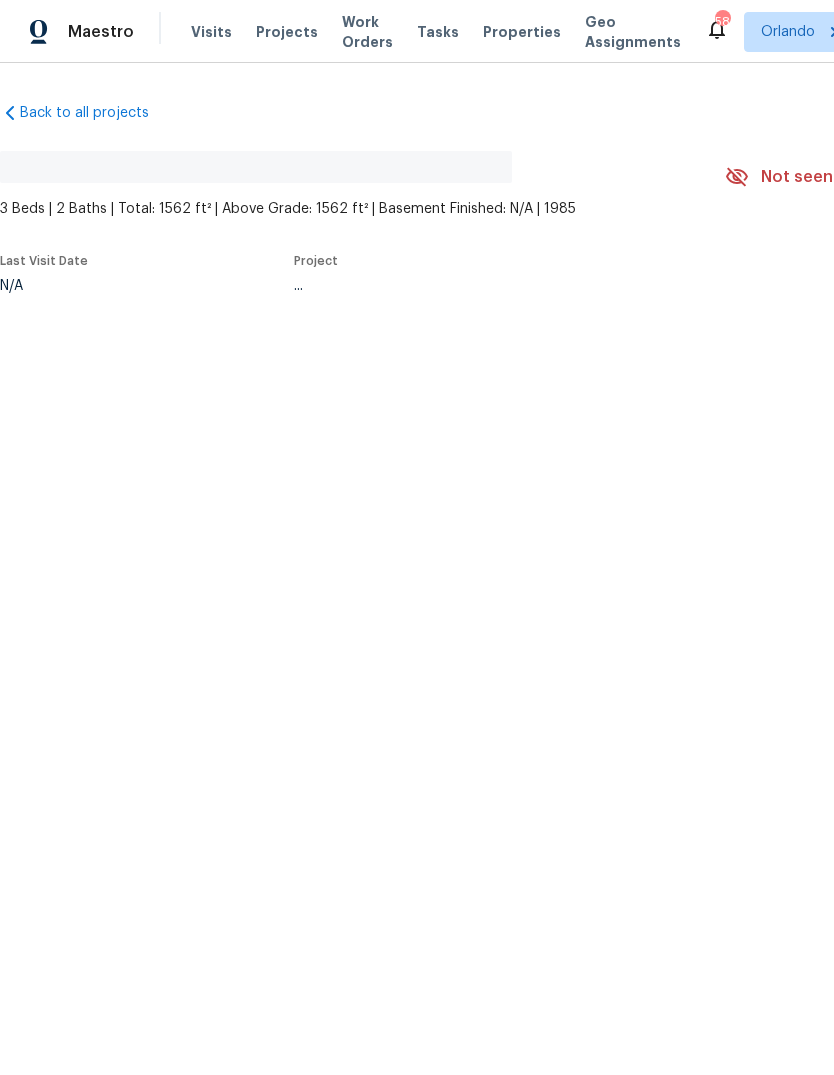 click on "Maestro Visits Projects Work Orders Tasks Properties Geo Assignments 58 Orlando Caleb Hurst Back to all projects No address found 3 Beds | 2 Baths | Total: 1562 ft² | Above Grade: 1562 ft² | Basement Finished: N/A | 1985 Not seen today Mark Seen Actions Last Visit Date N/A Project ..." at bounding box center [417, 212] 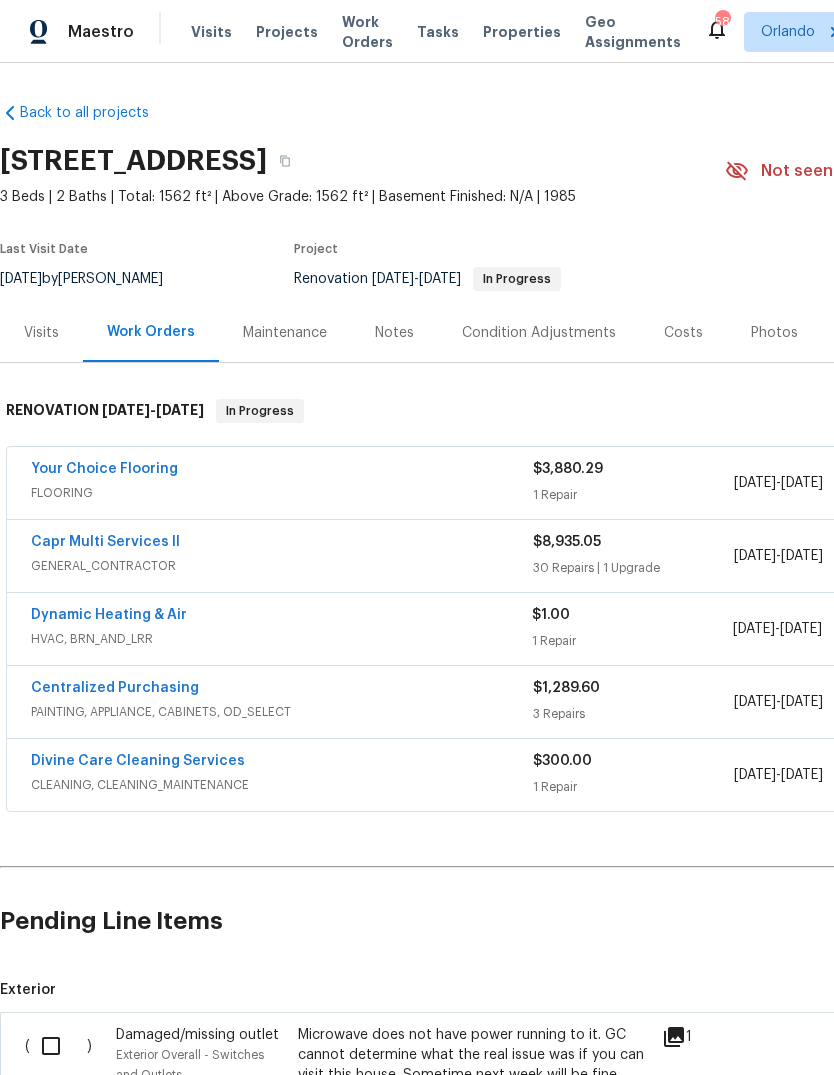 click at bounding box center [58, 1046] 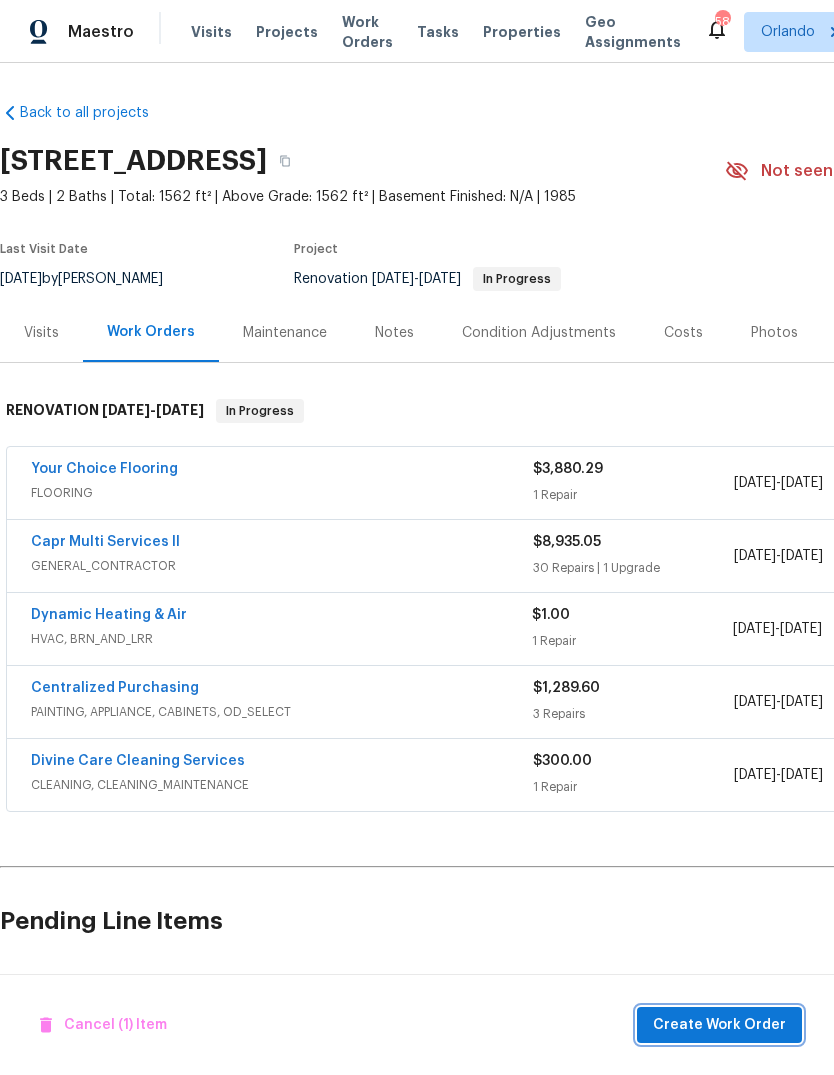 click on "Create Work Order" at bounding box center (719, 1025) 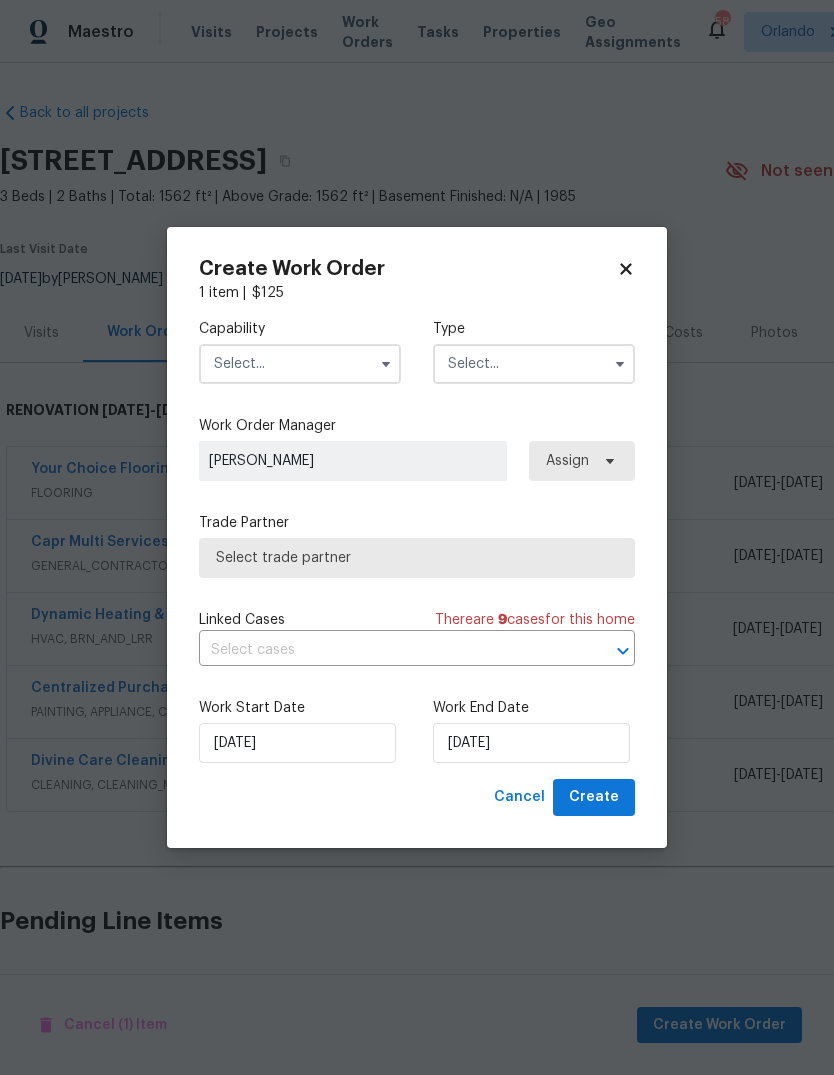 click at bounding box center [300, 364] 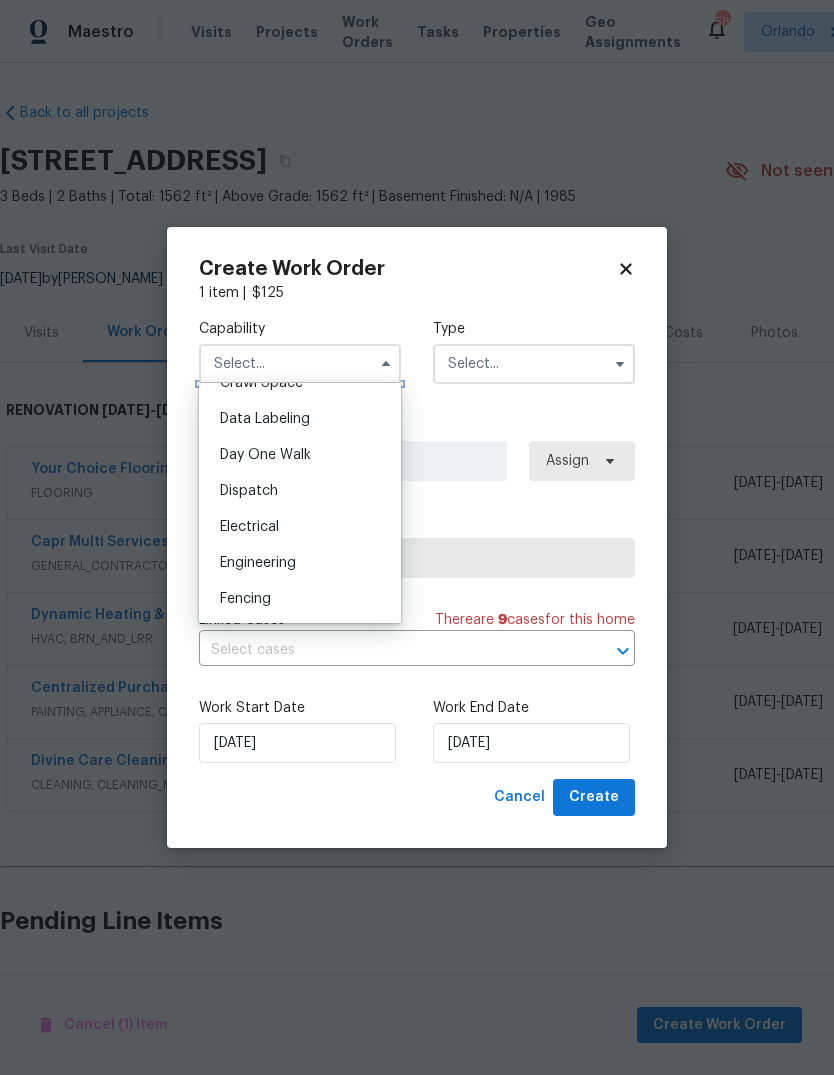 scroll, scrollTop: 512, scrollLeft: 0, axis: vertical 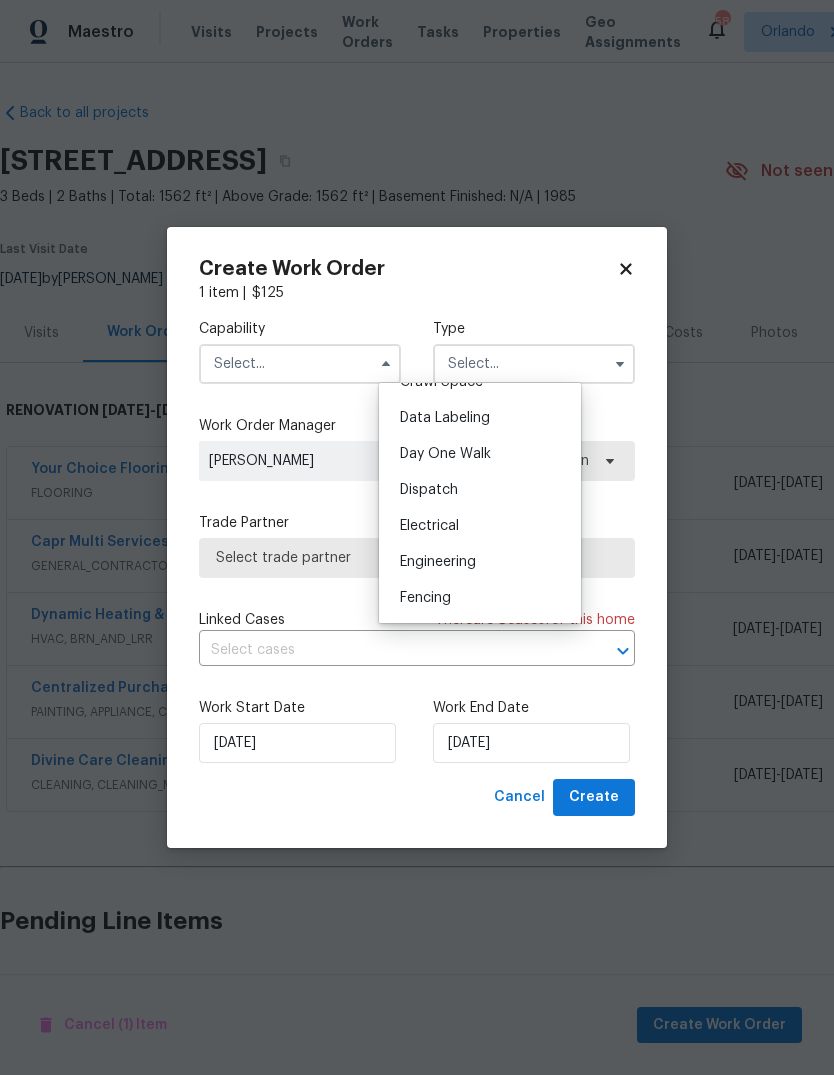 click on "Electrical" at bounding box center [480, 526] 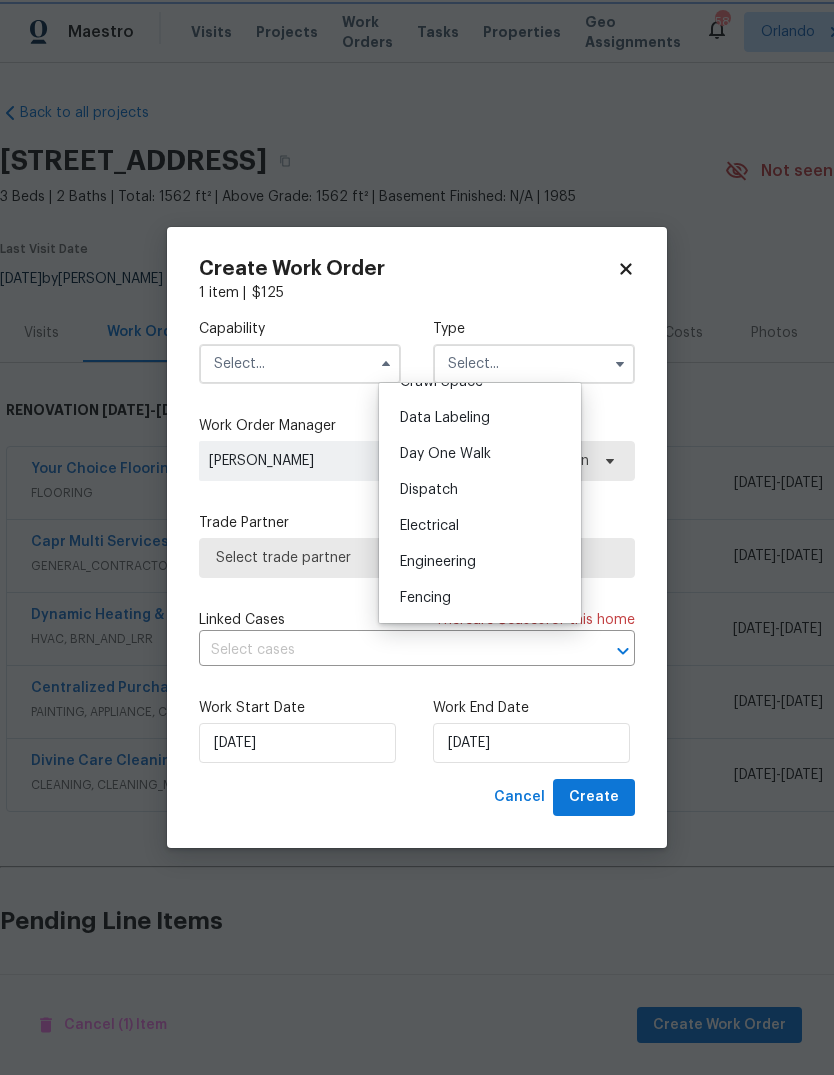 type on "Electrical" 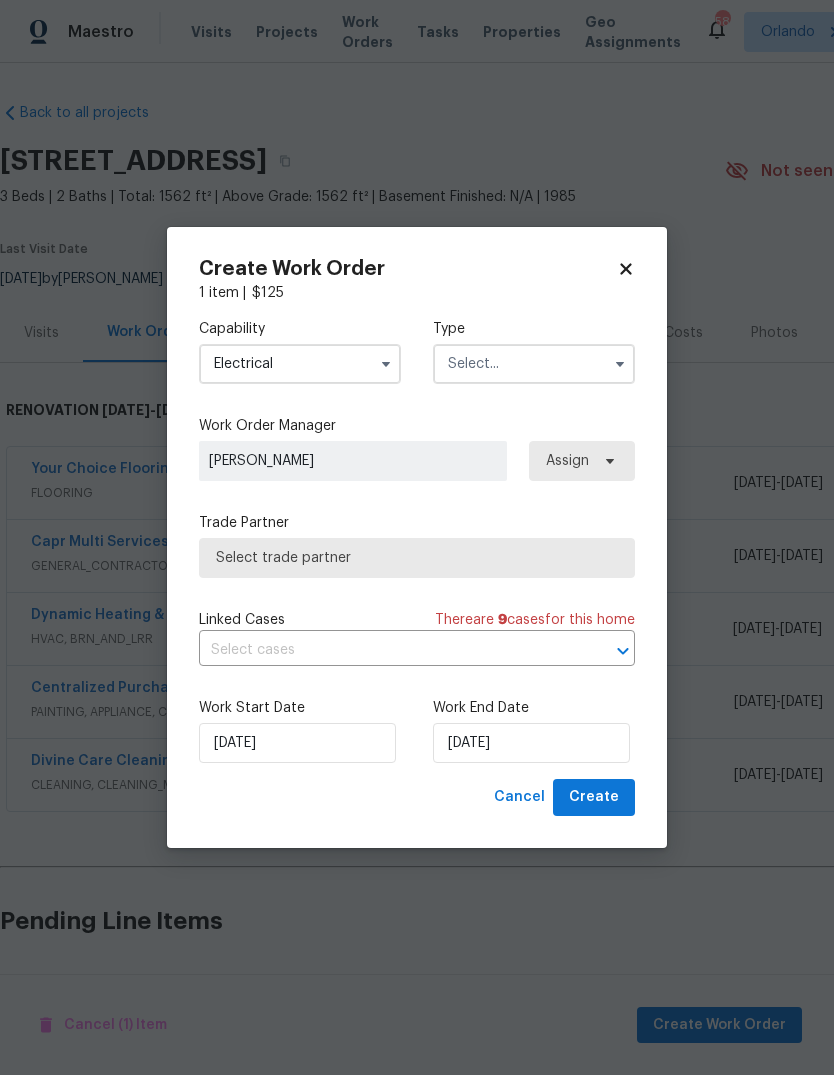 click at bounding box center [534, 364] 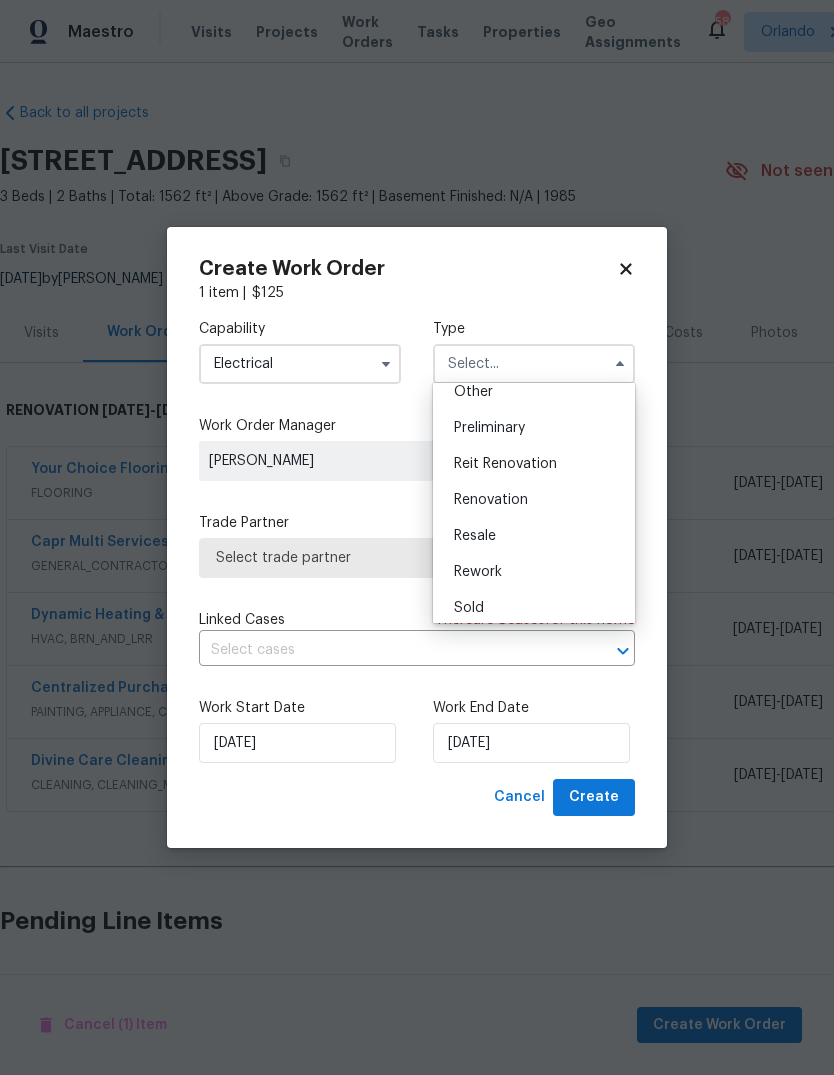 scroll, scrollTop: 410, scrollLeft: 0, axis: vertical 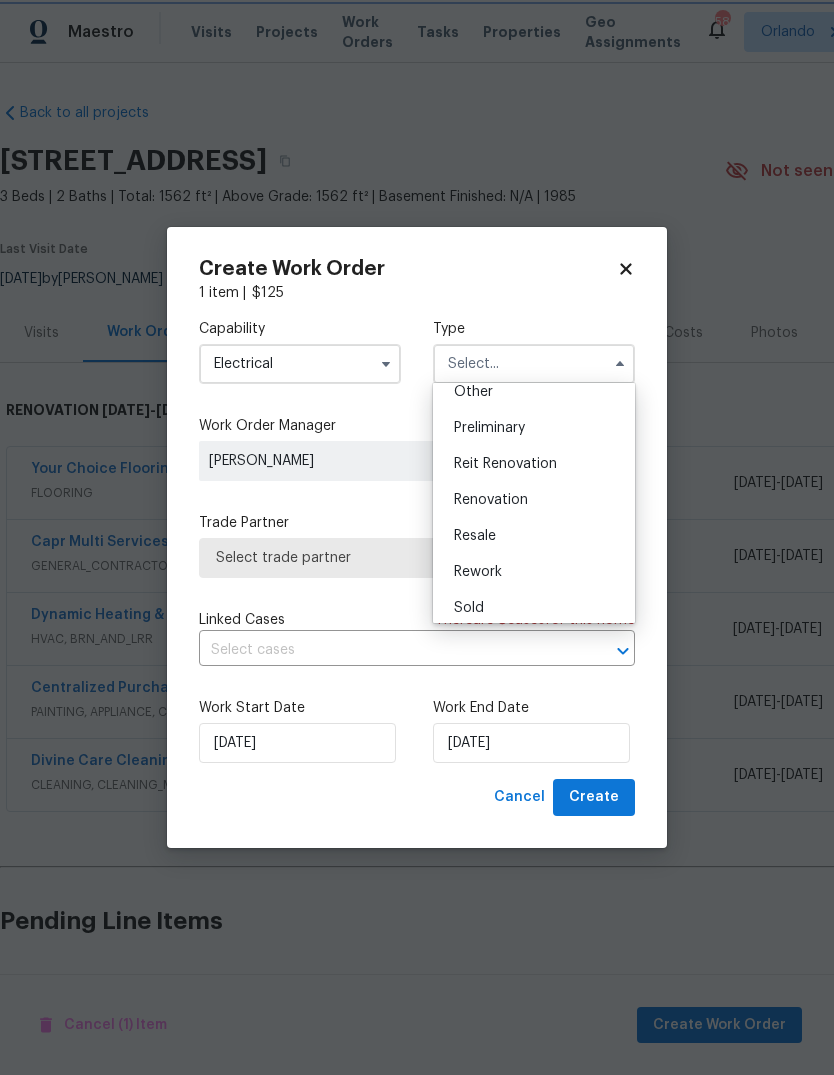 type on "Renovation" 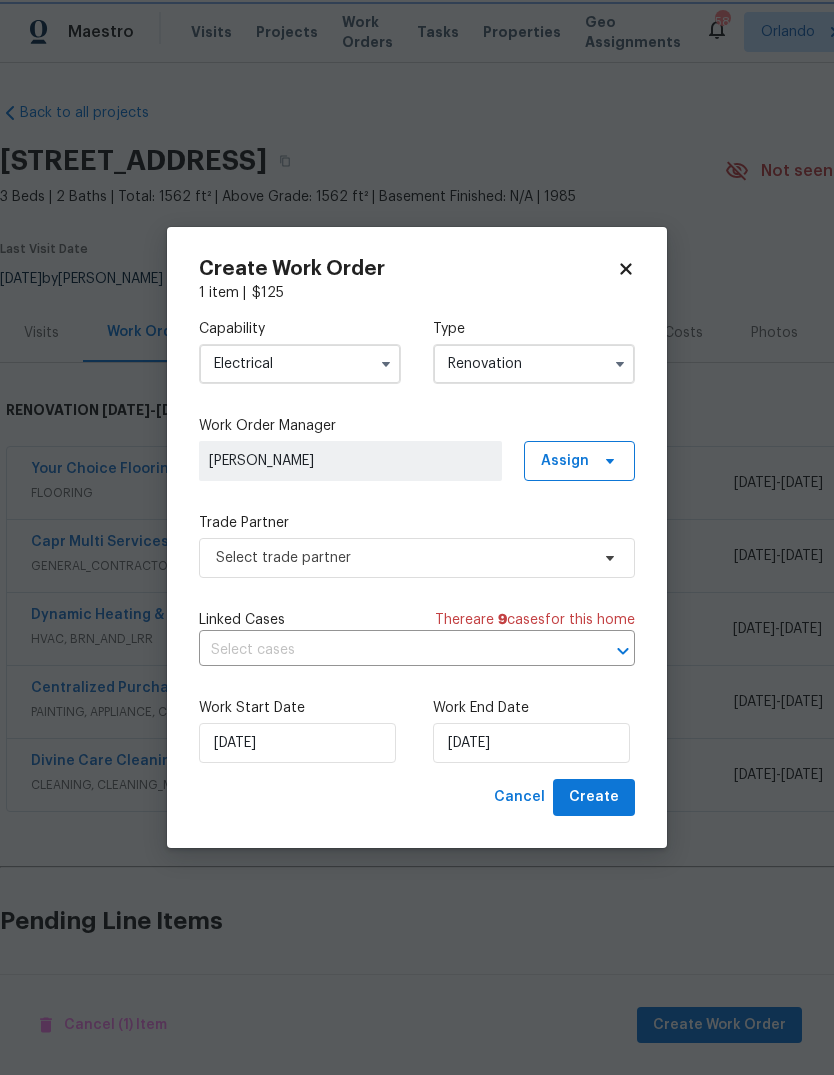scroll, scrollTop: 0, scrollLeft: 0, axis: both 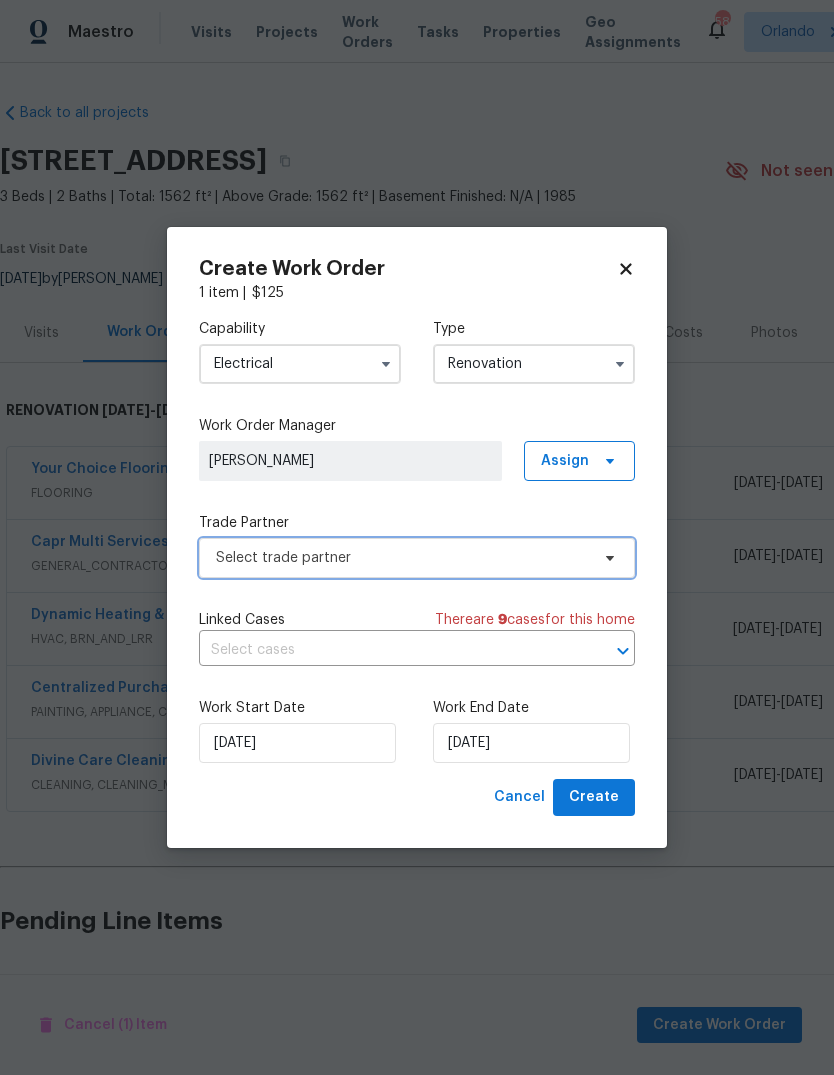 click on "Select trade partner" at bounding box center (402, 558) 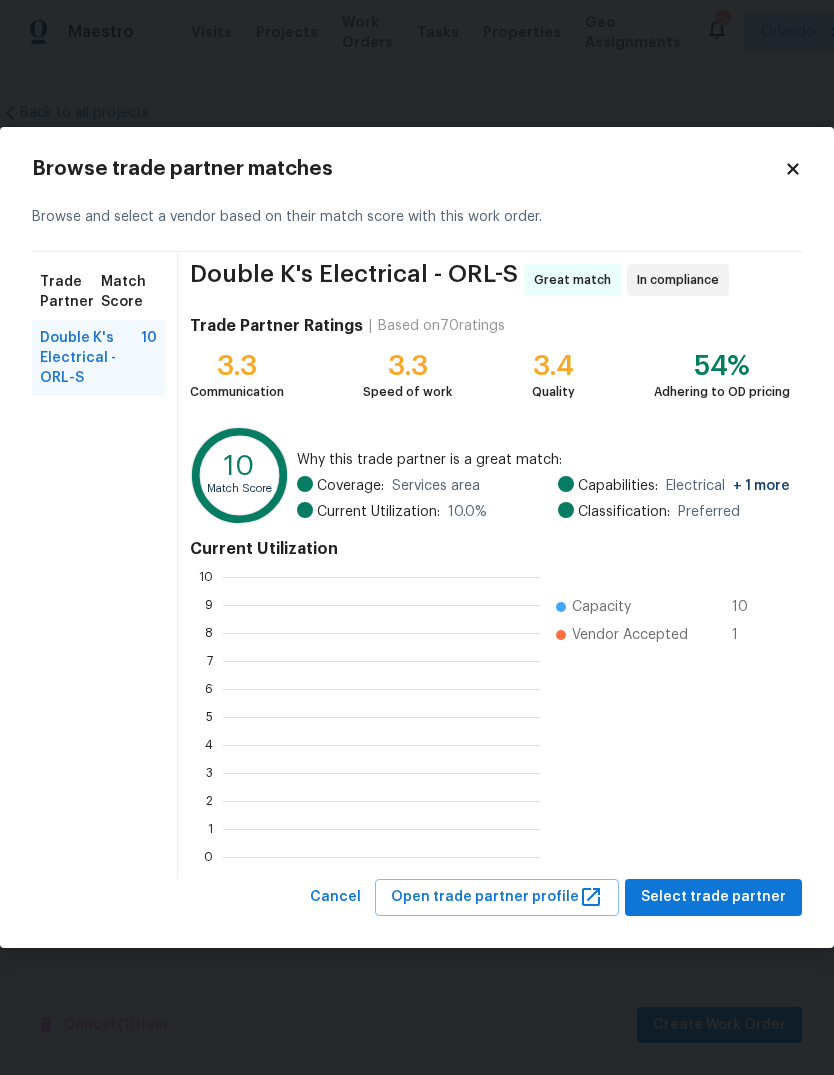 scroll, scrollTop: 280, scrollLeft: 317, axis: both 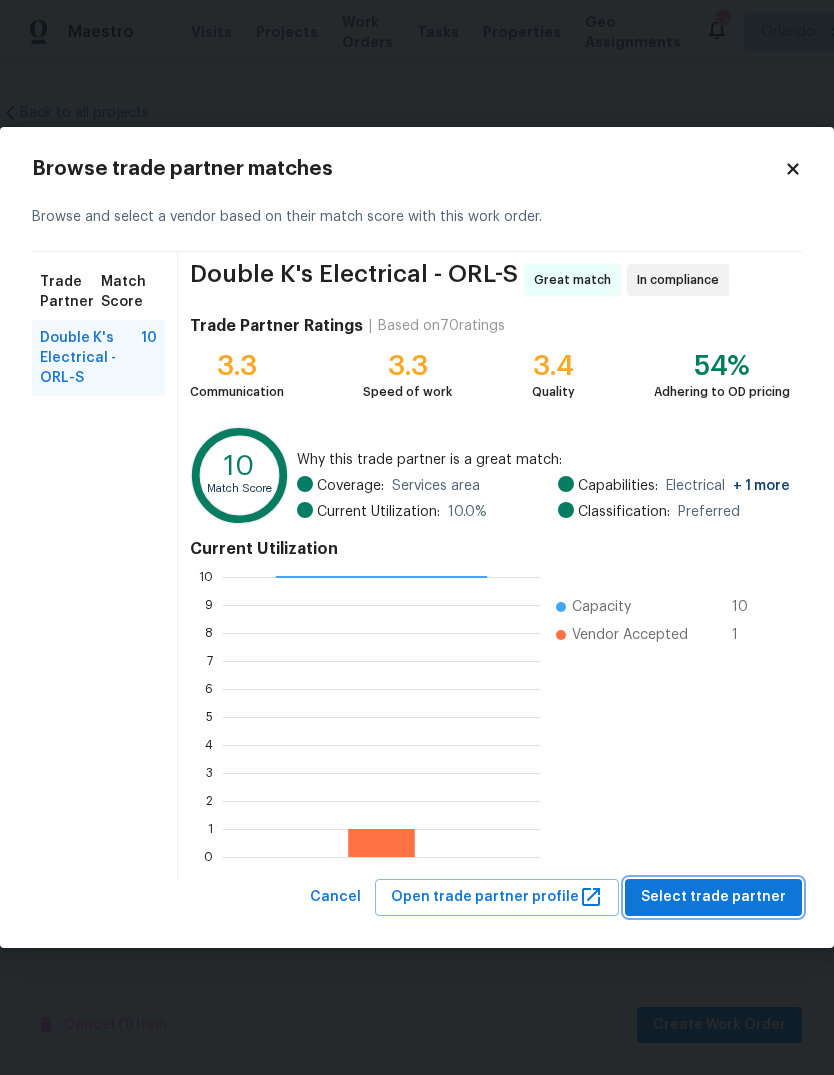 click on "Select trade partner" at bounding box center [713, 897] 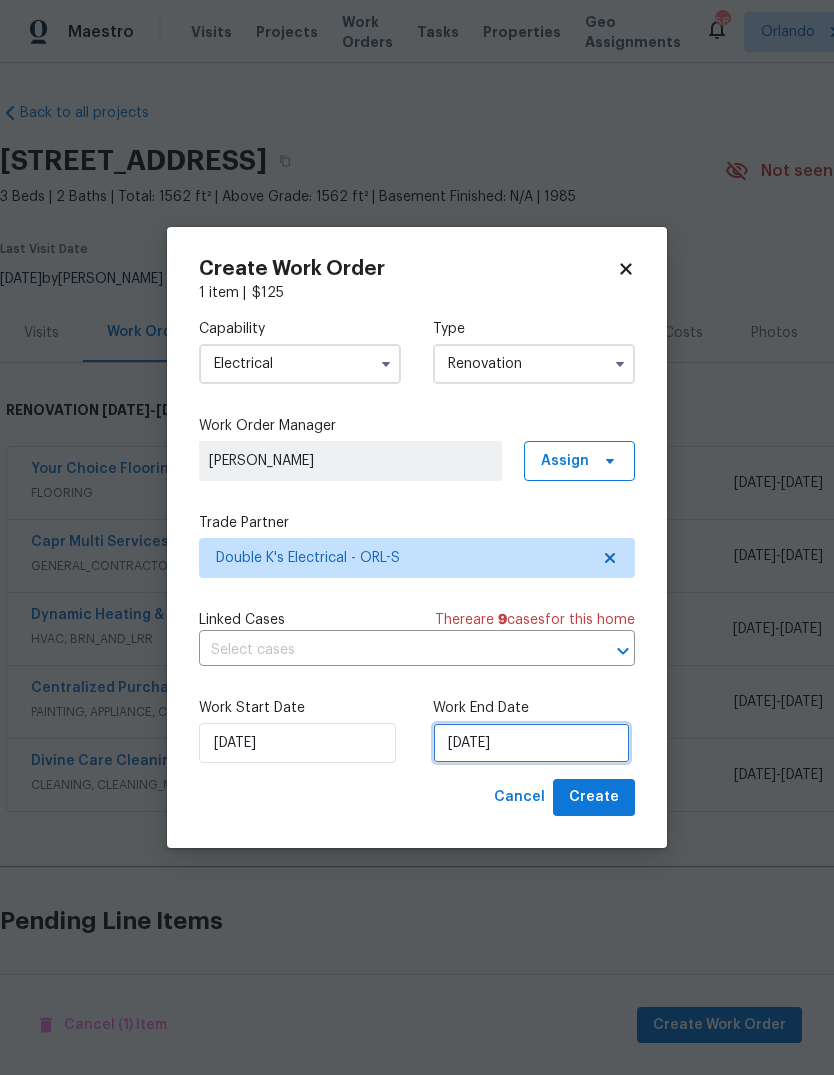 click on "[DATE]" at bounding box center (531, 743) 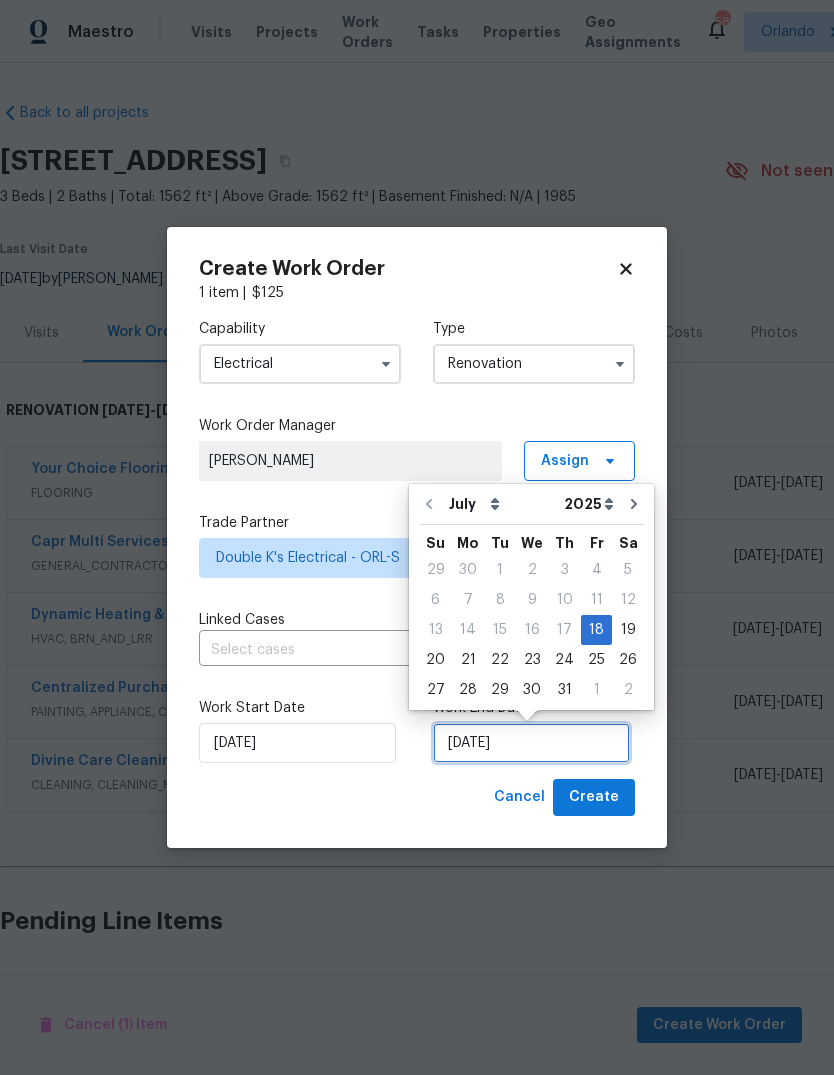 scroll, scrollTop: 15, scrollLeft: 0, axis: vertical 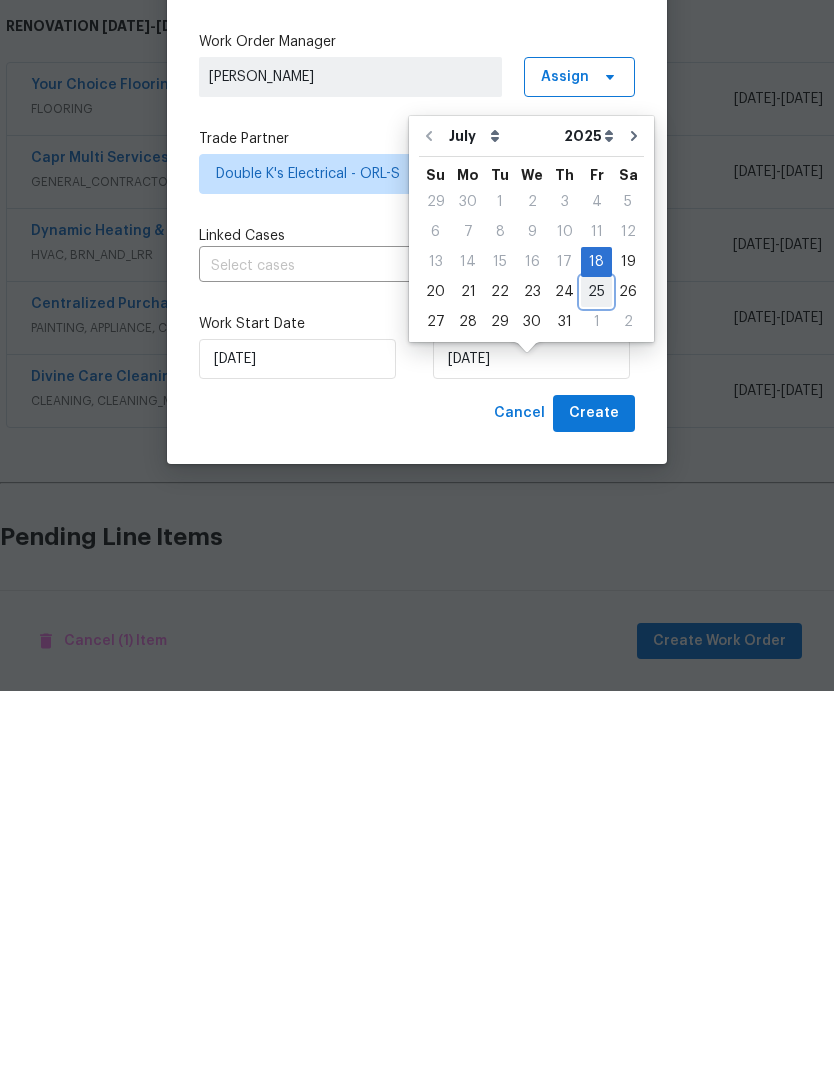 click on "25" at bounding box center [596, 676] 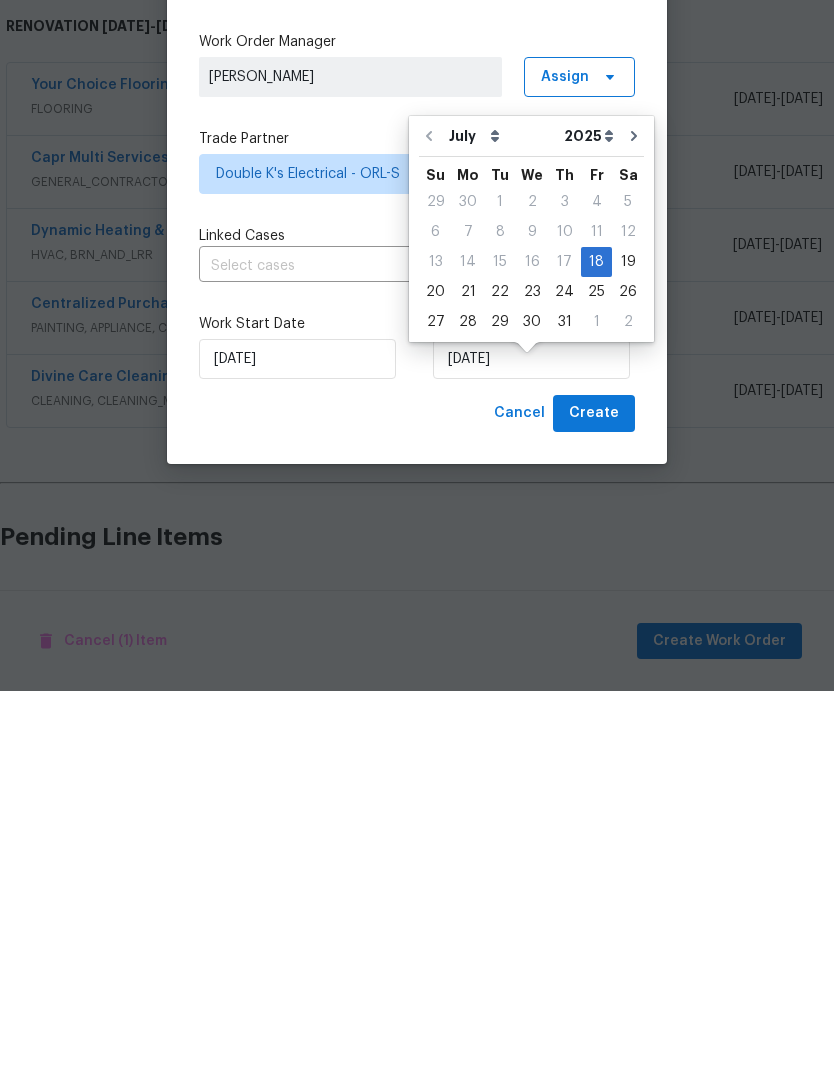 type on "[DATE]" 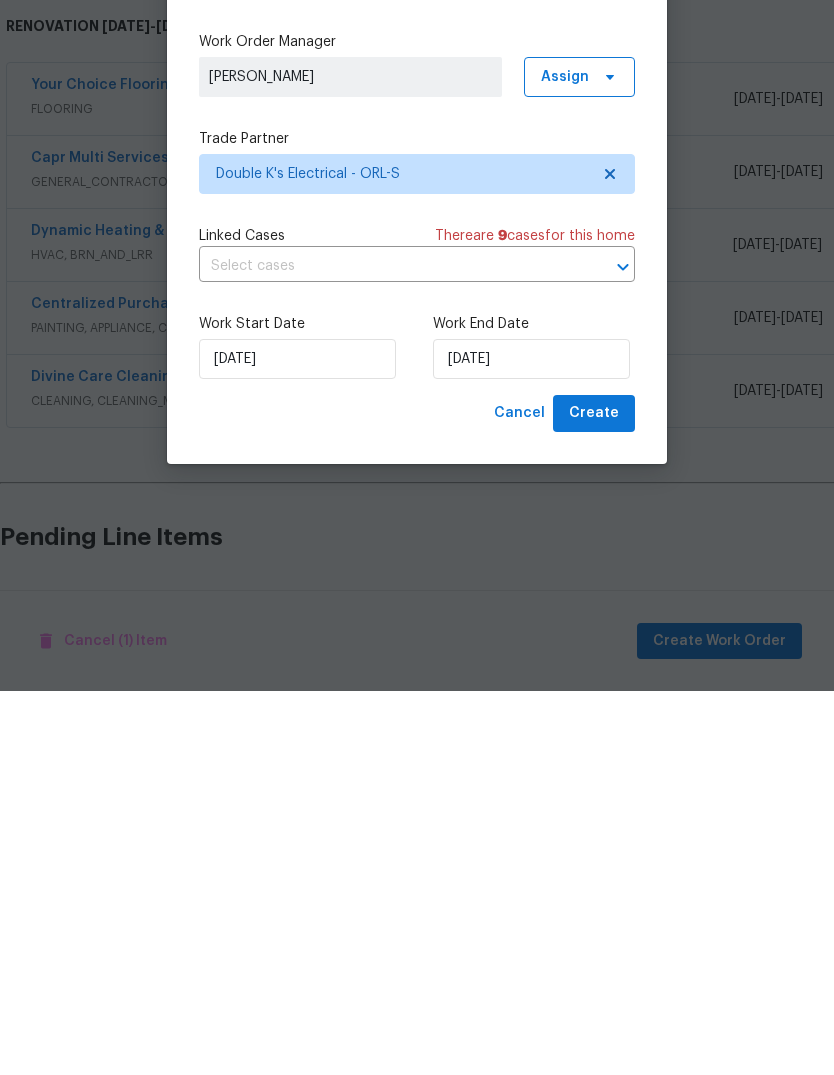 scroll, scrollTop: 75, scrollLeft: 0, axis: vertical 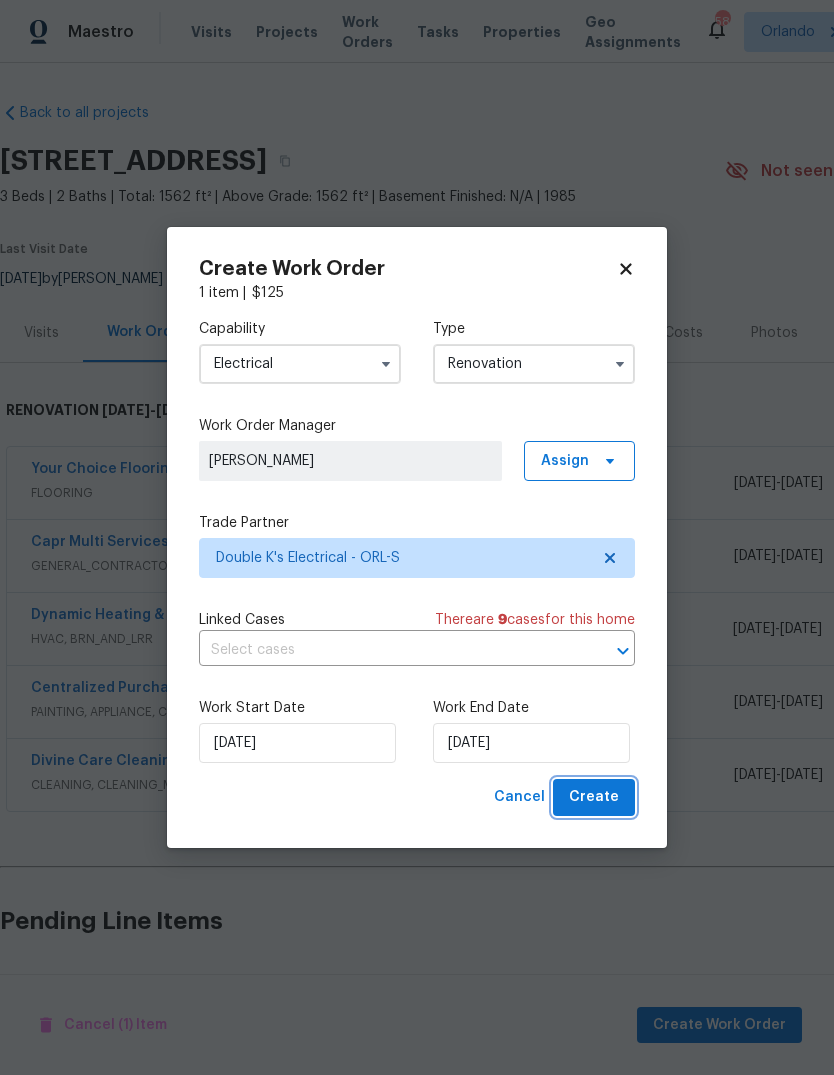 click on "Create" at bounding box center (594, 797) 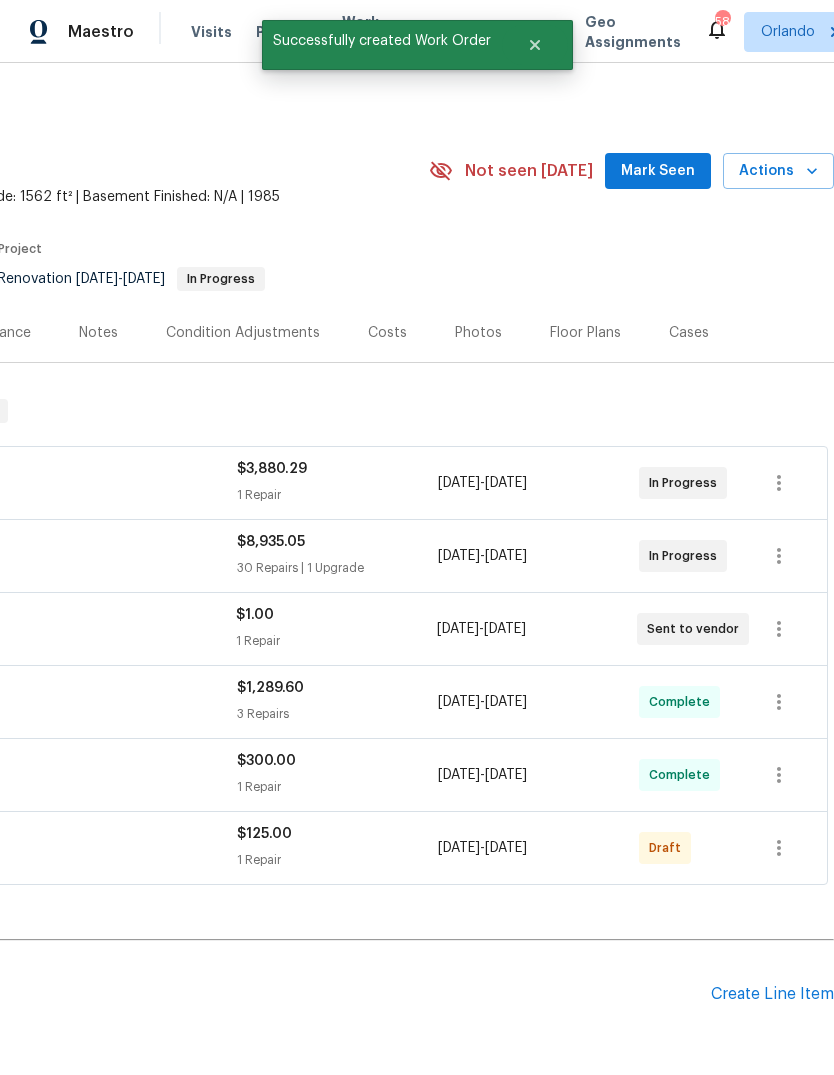 scroll, scrollTop: 0, scrollLeft: 296, axis: horizontal 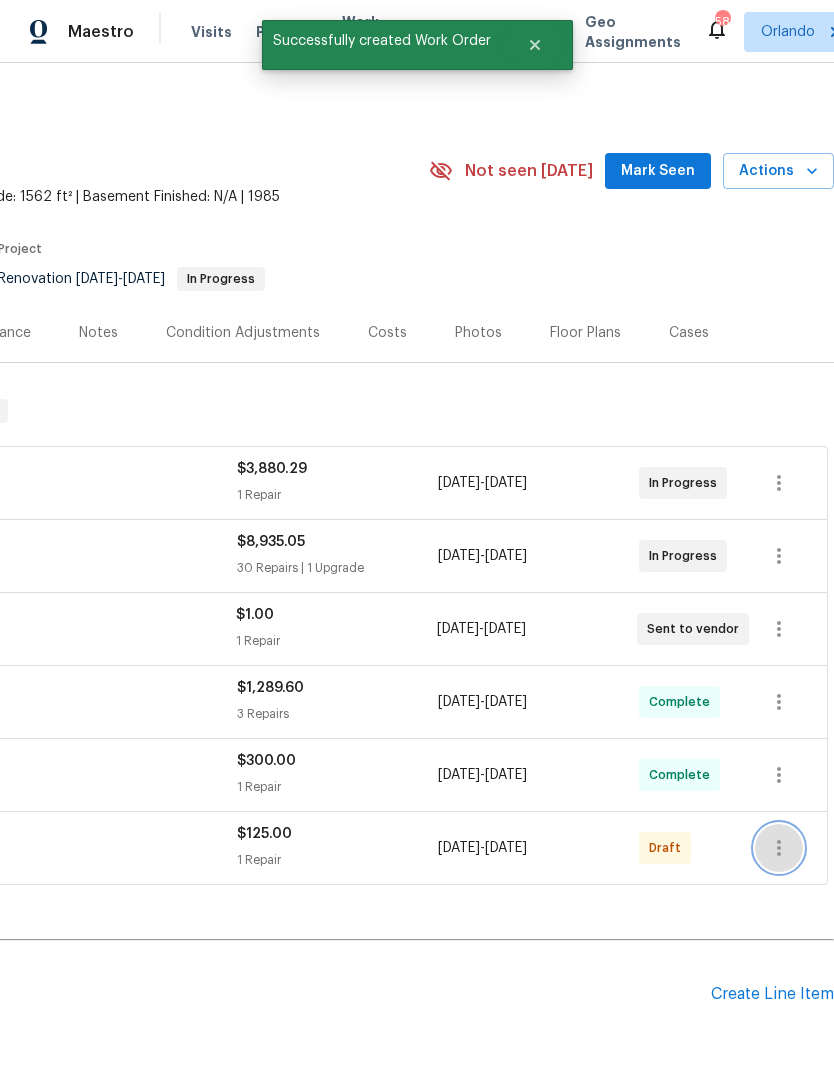 click 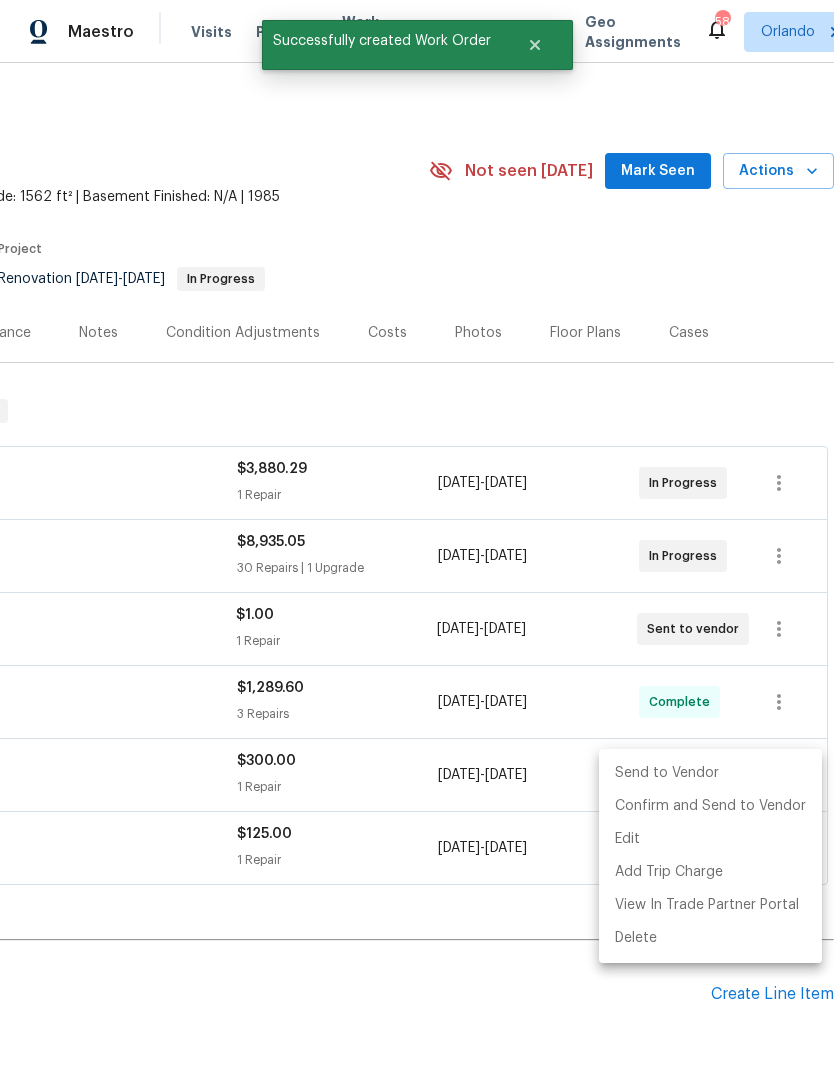 click on "Send to Vendor" at bounding box center (710, 773) 